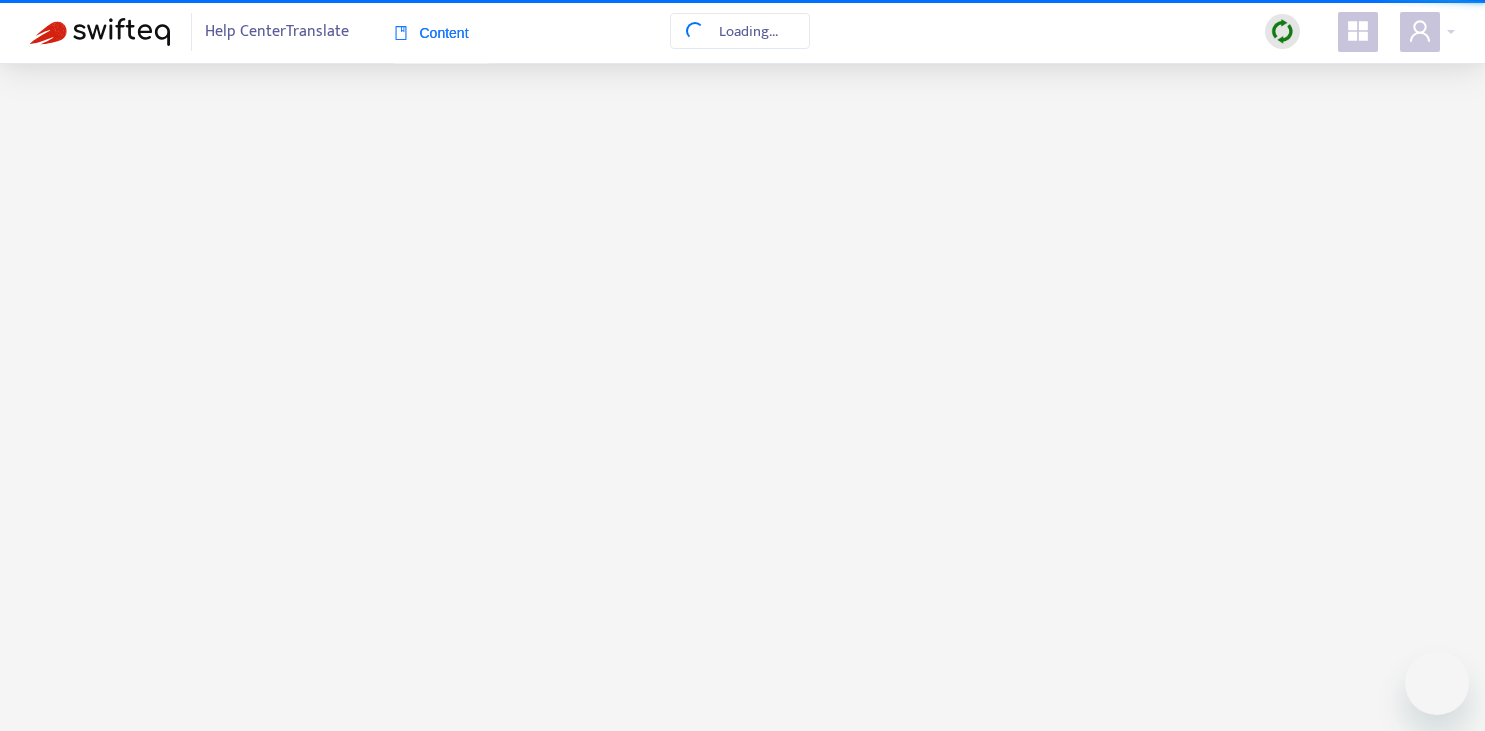 scroll, scrollTop: 0, scrollLeft: 0, axis: both 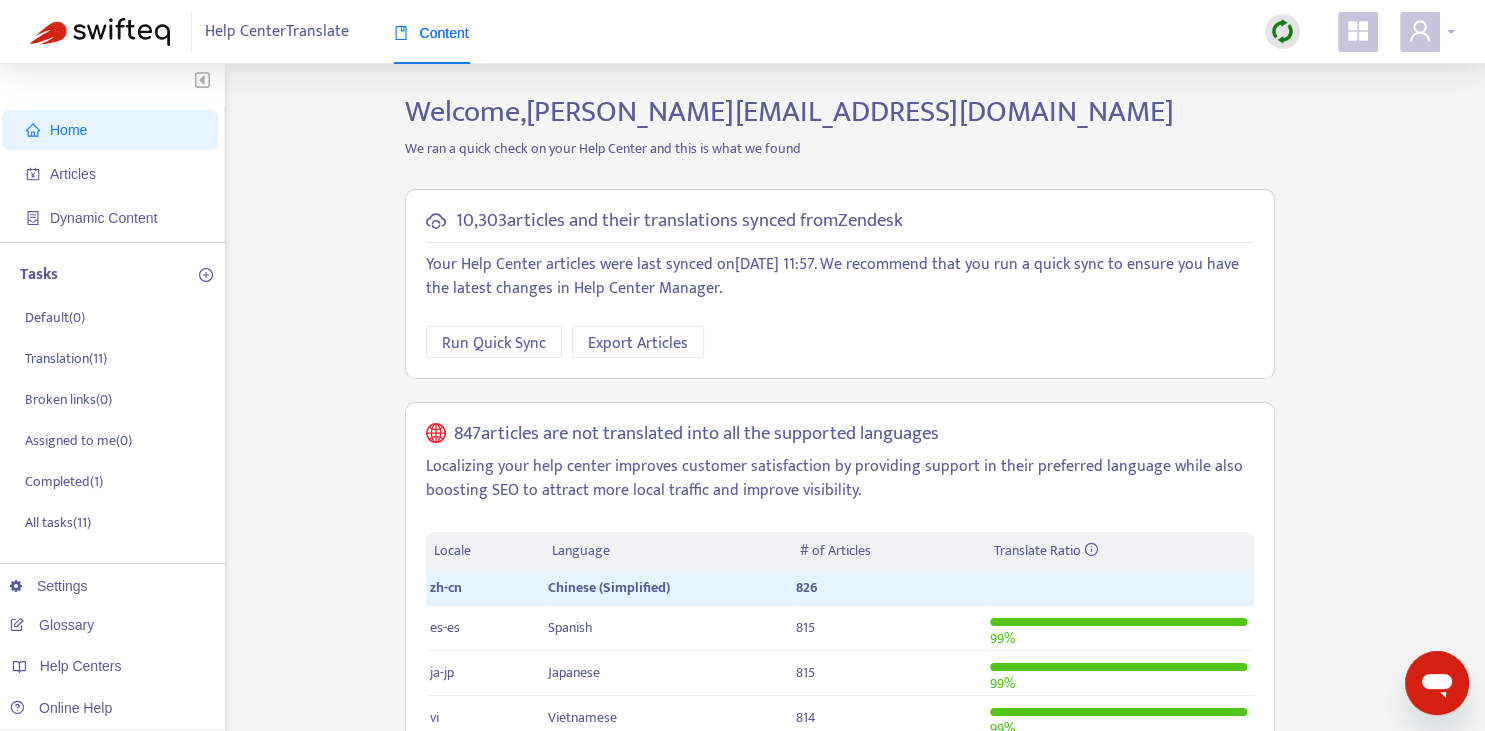 click 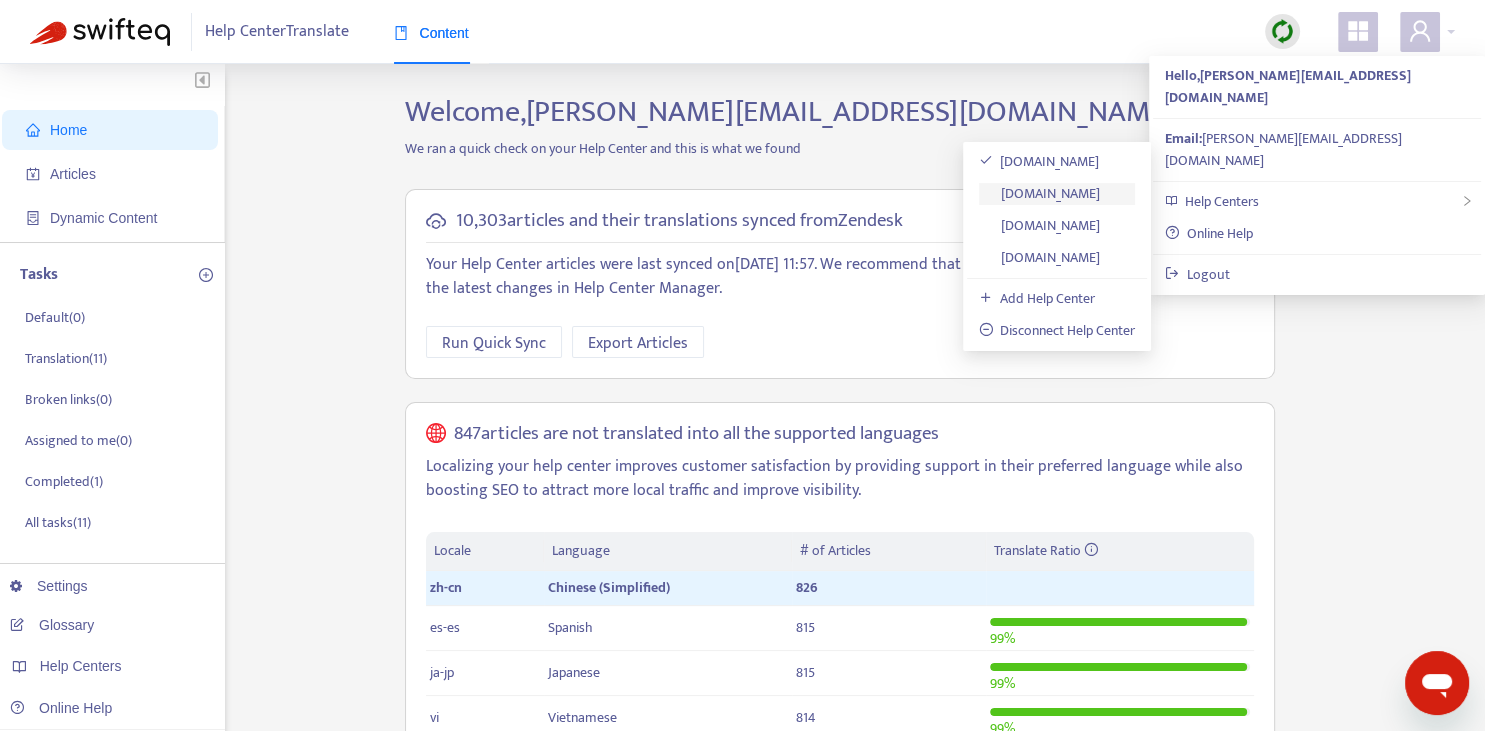 click on "[DOMAIN_NAME]" at bounding box center (1040, 193) 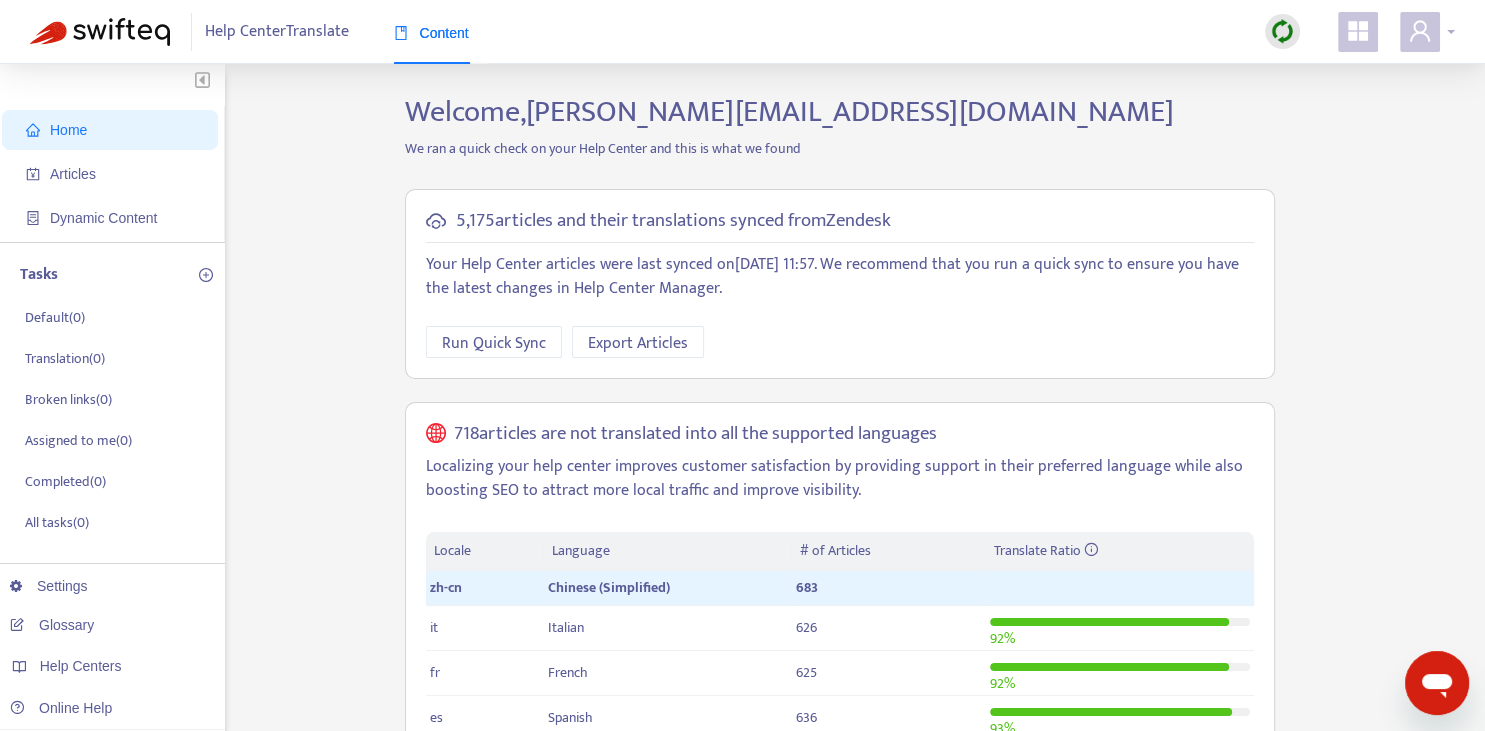 click at bounding box center (1420, 32) 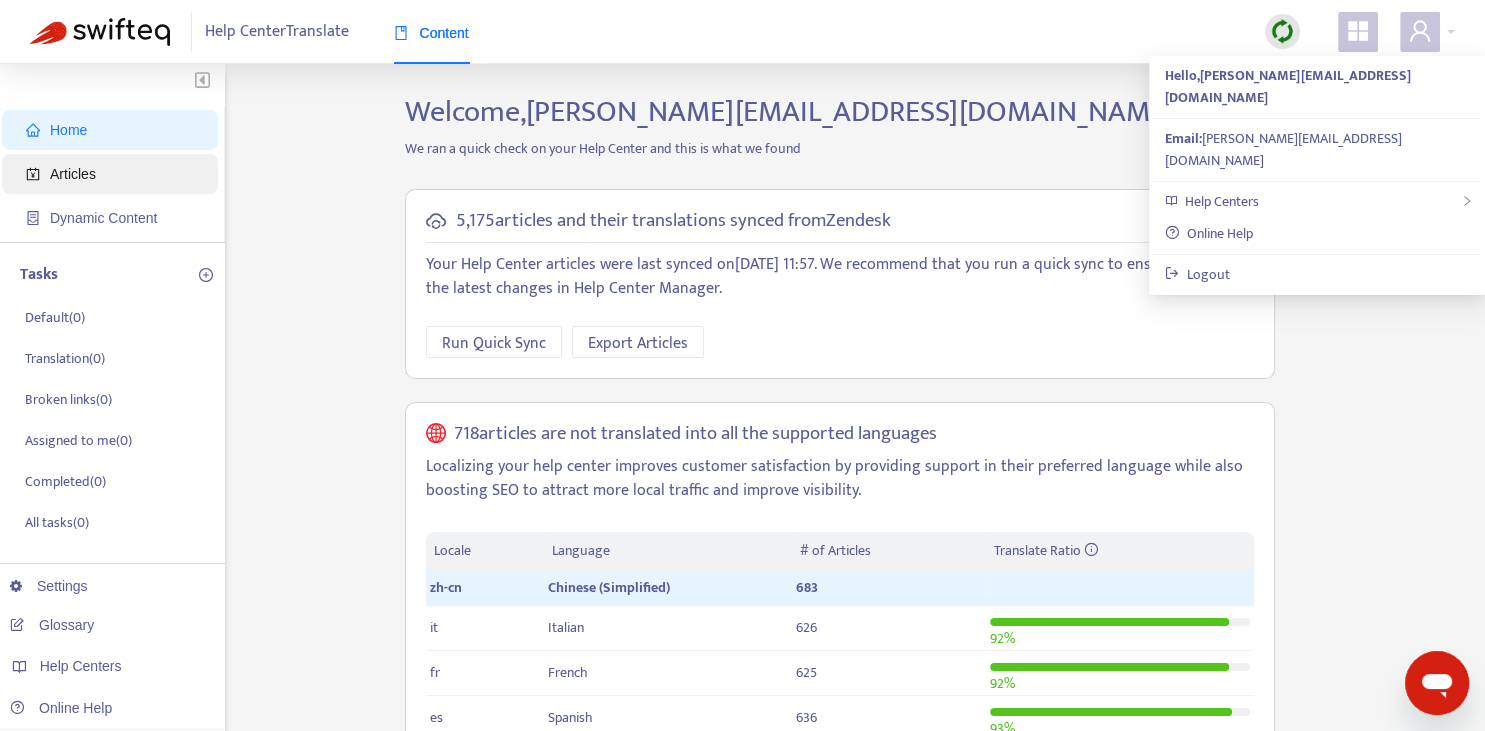 click on "Articles" at bounding box center [73, 174] 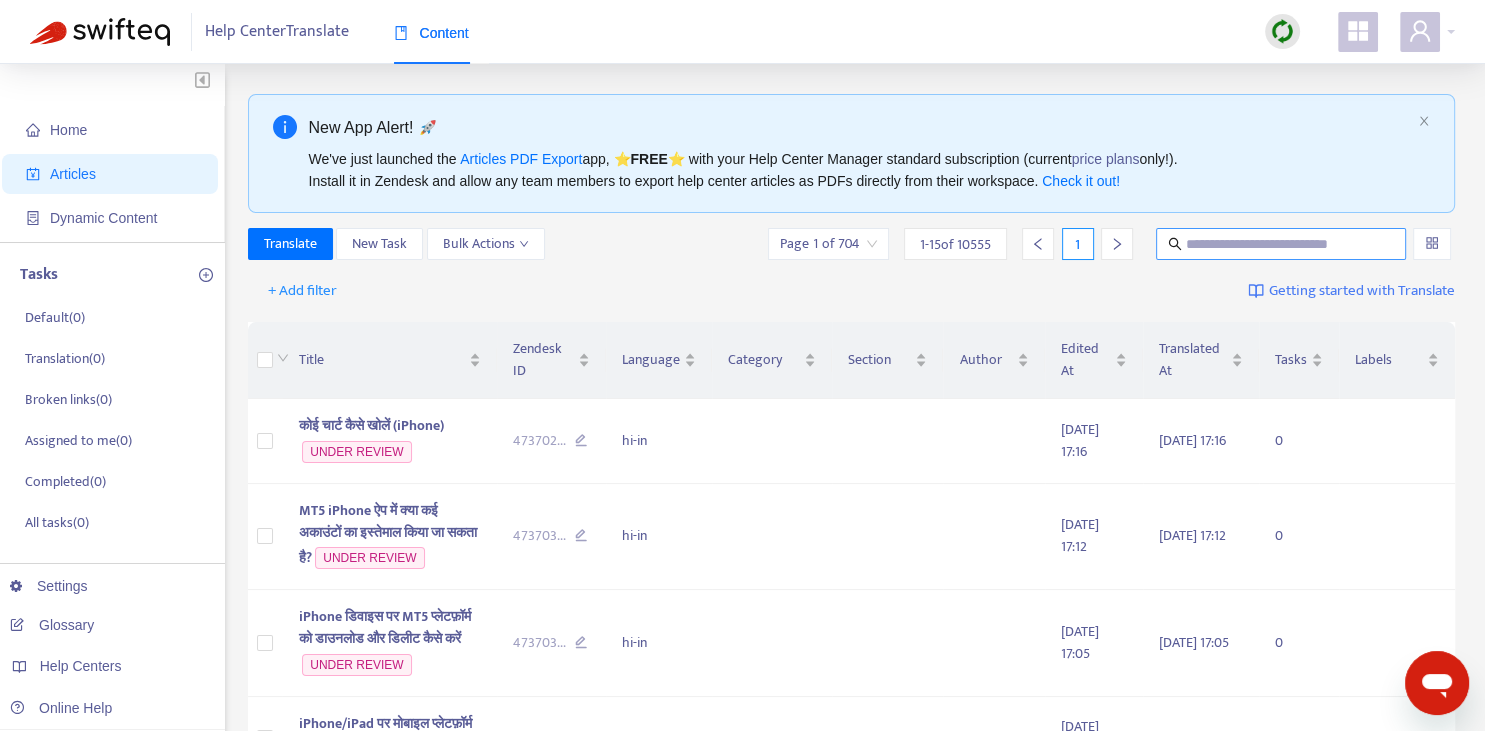 click at bounding box center (1281, 244) 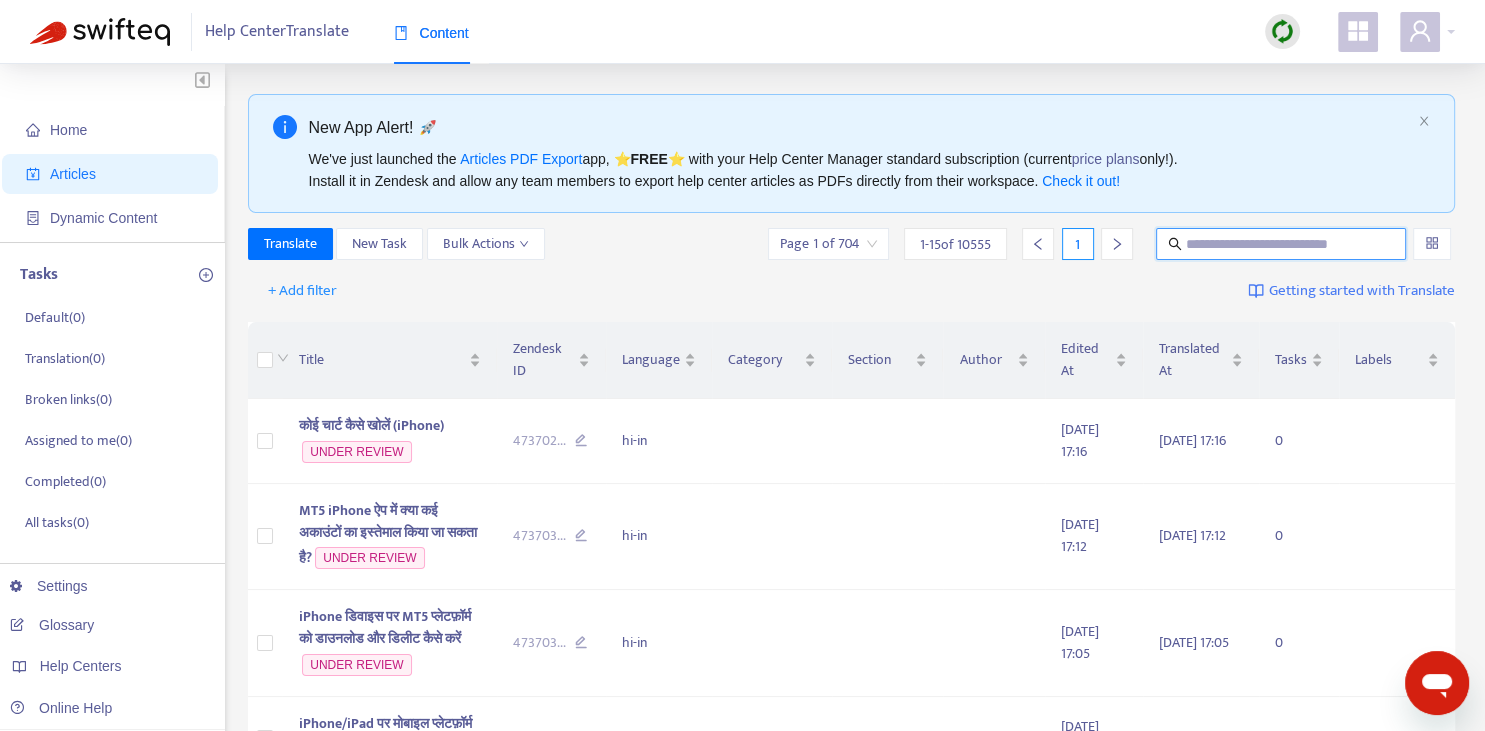 click at bounding box center (1282, 244) 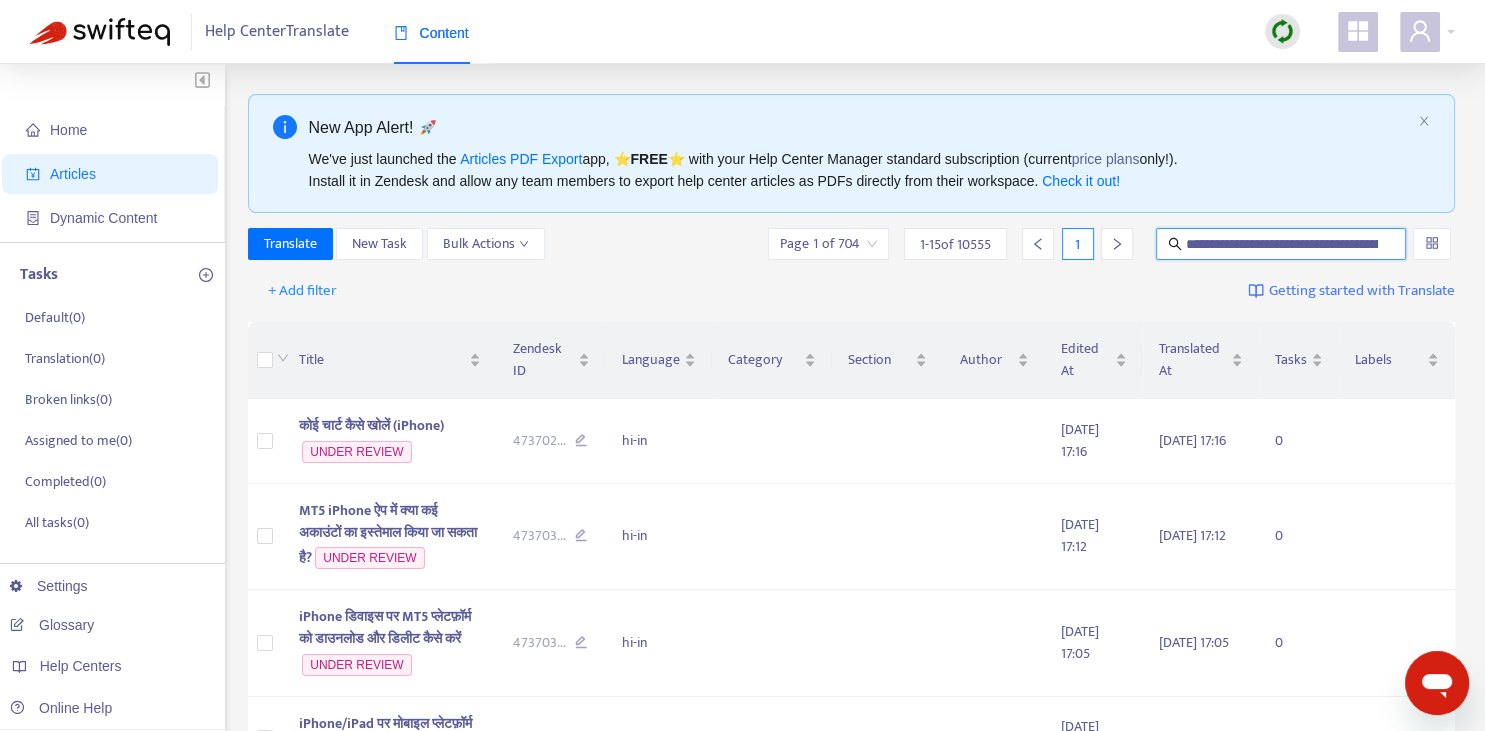 scroll, scrollTop: 0, scrollLeft: 145, axis: horizontal 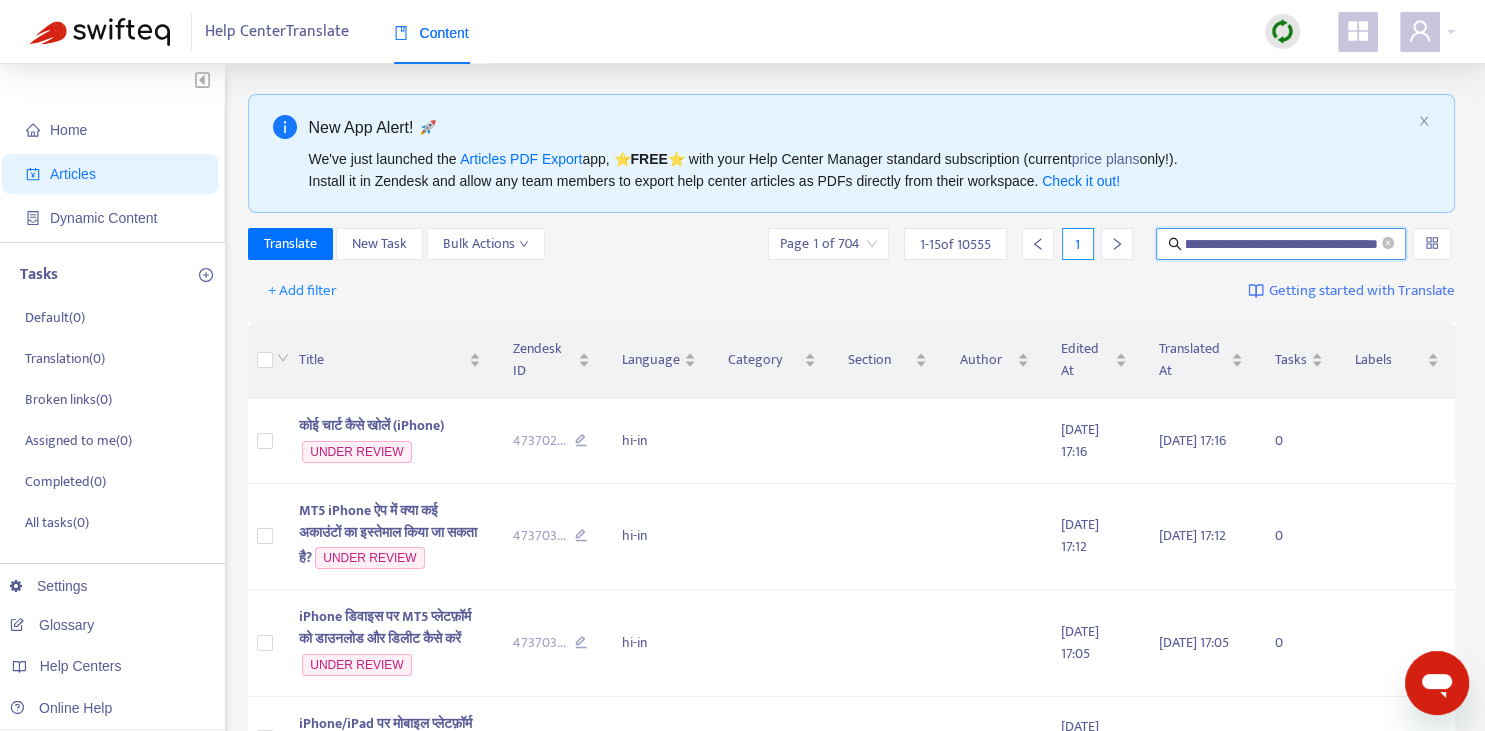 type on "**********" 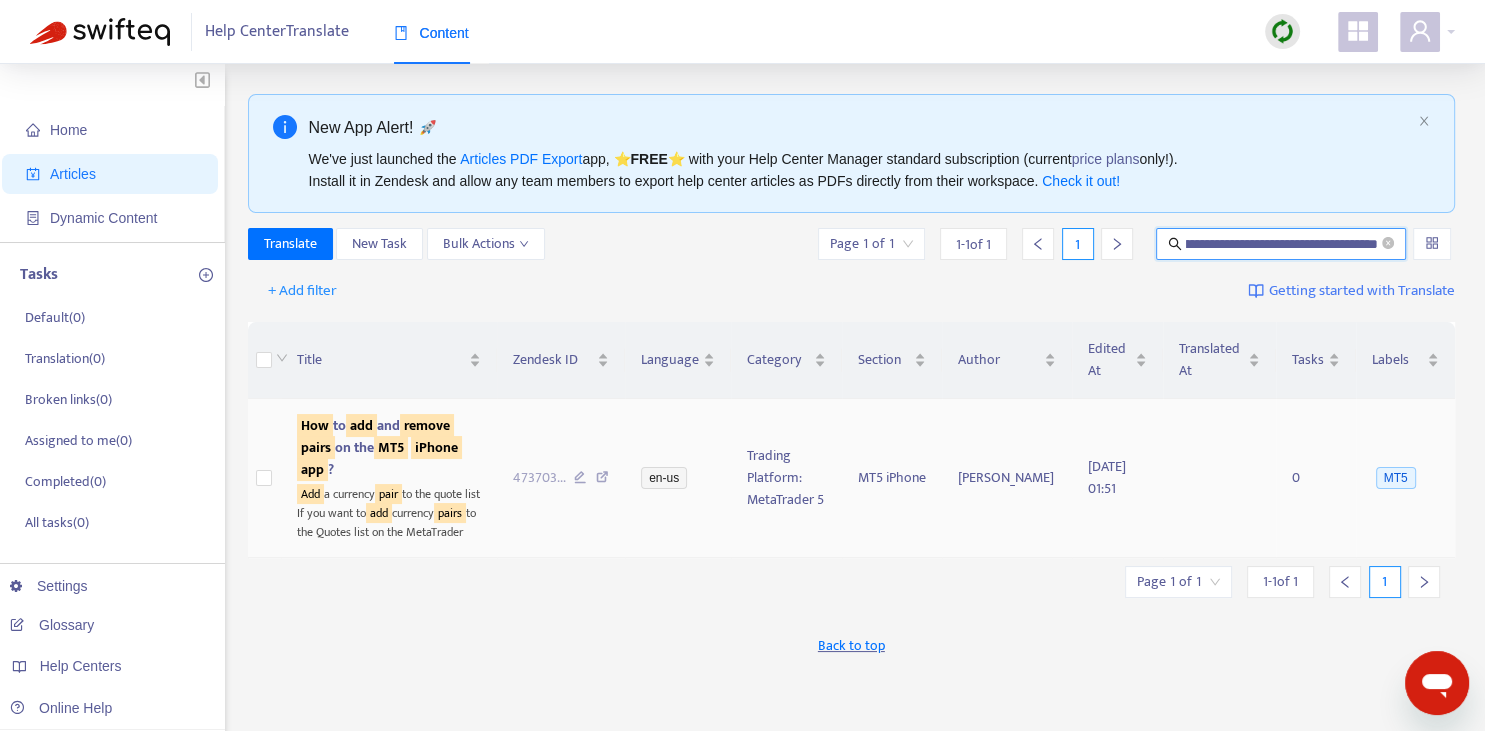 click on "How  to  add  and  remove   pairs  on the  MT5   iPhone   app ? Add  a currency  pair  to the quote list
If you want to  add  currency  pairs  to the Quotes list on the MetaTrader" at bounding box center [389, 478] 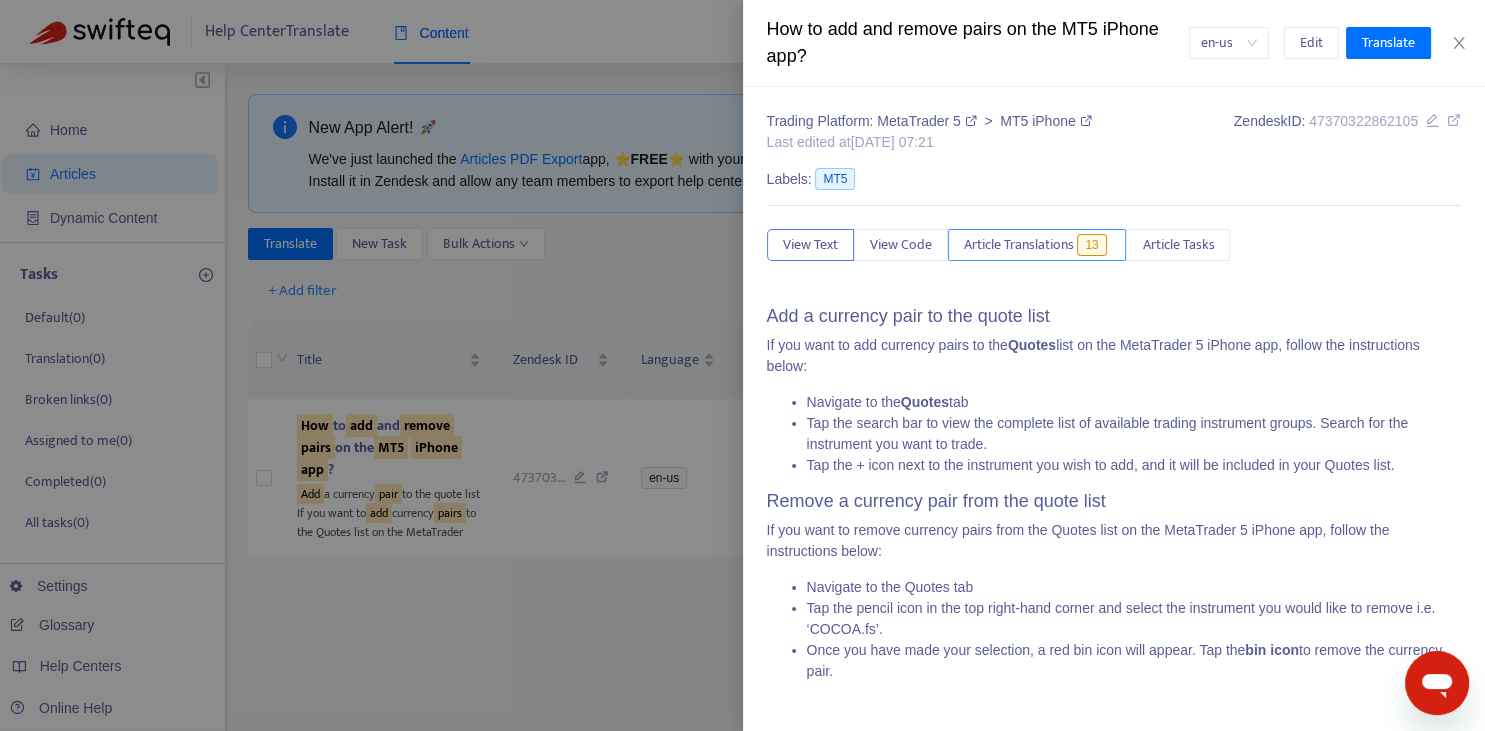 click on "Article Translations" at bounding box center [1019, 245] 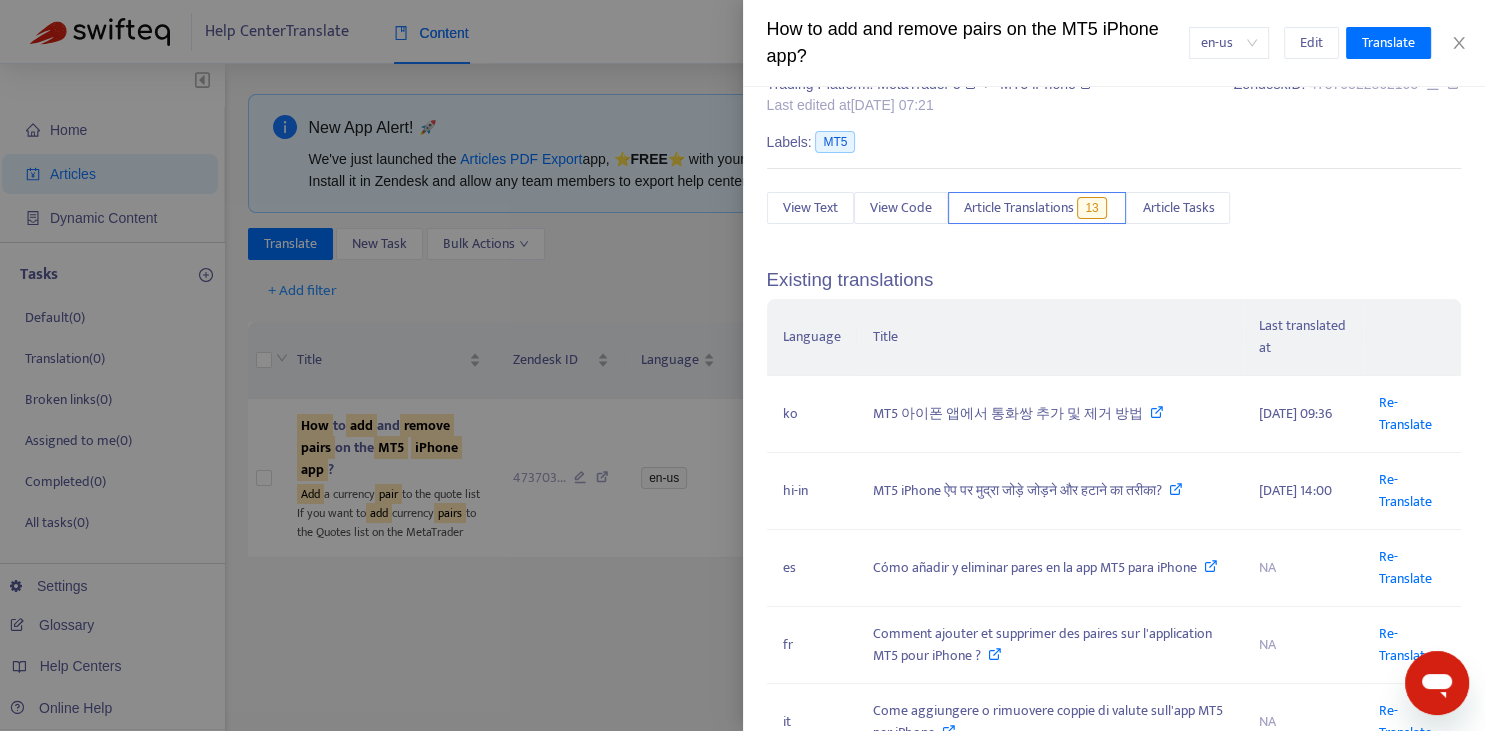 scroll, scrollTop: 73, scrollLeft: 0, axis: vertical 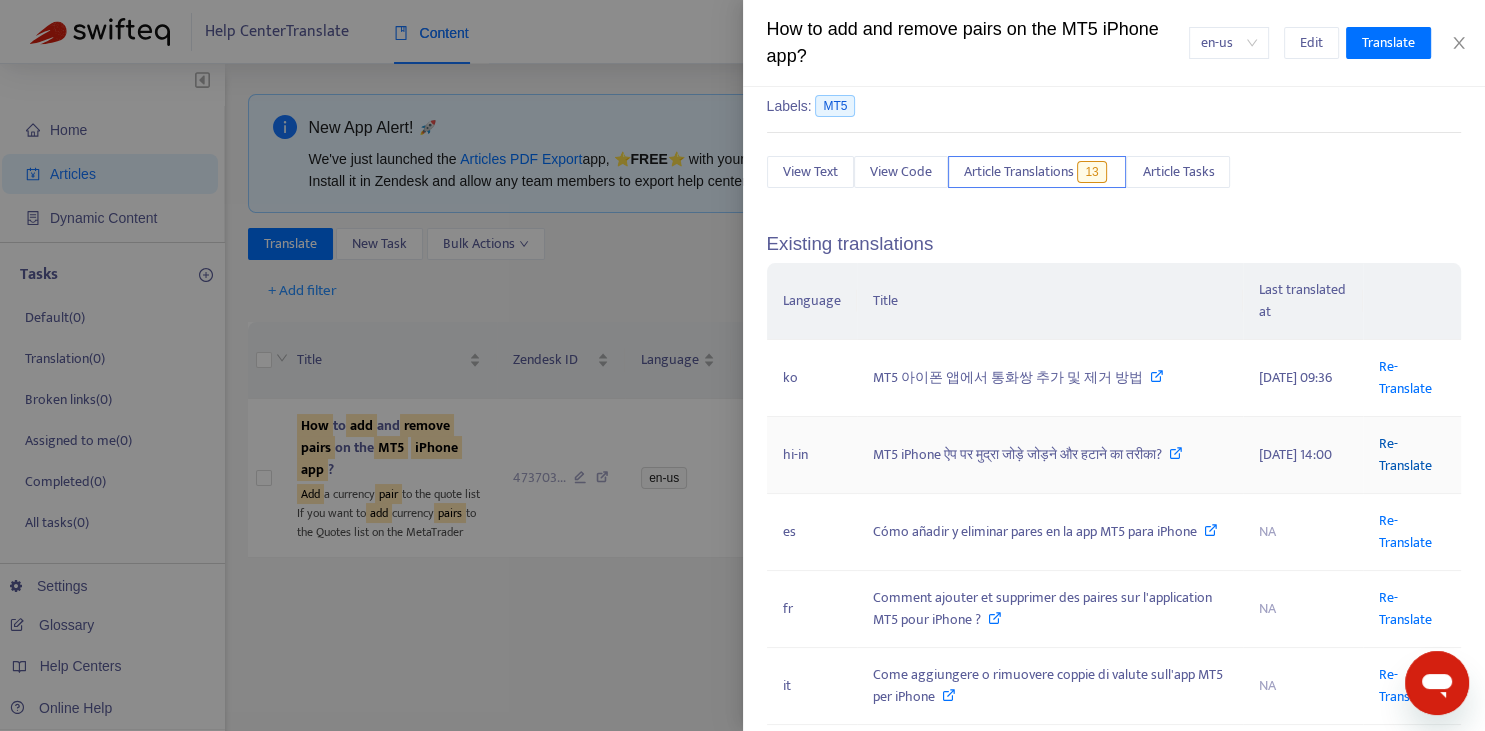click on "Re-Translate" at bounding box center (1405, 454) 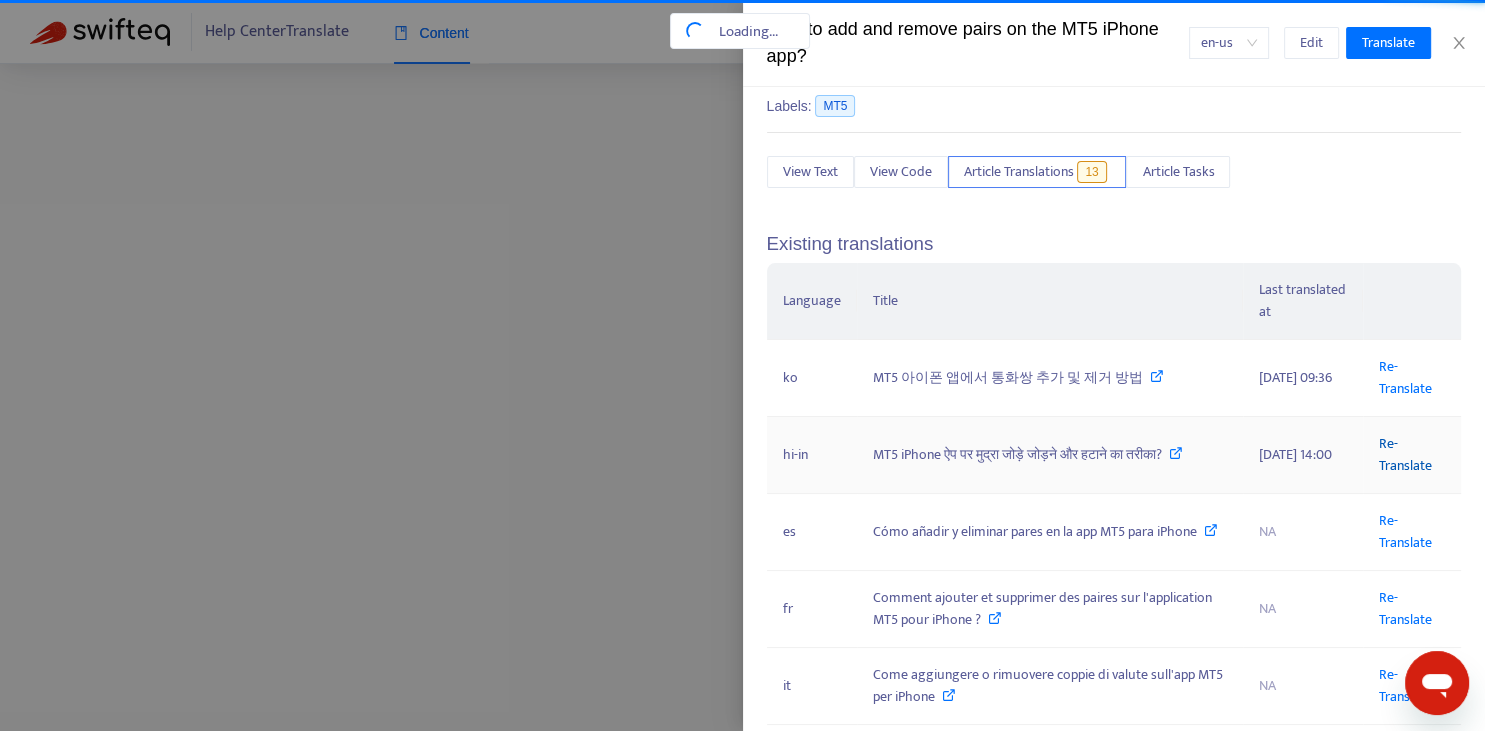 scroll, scrollTop: 0, scrollLeft: 145, axis: horizontal 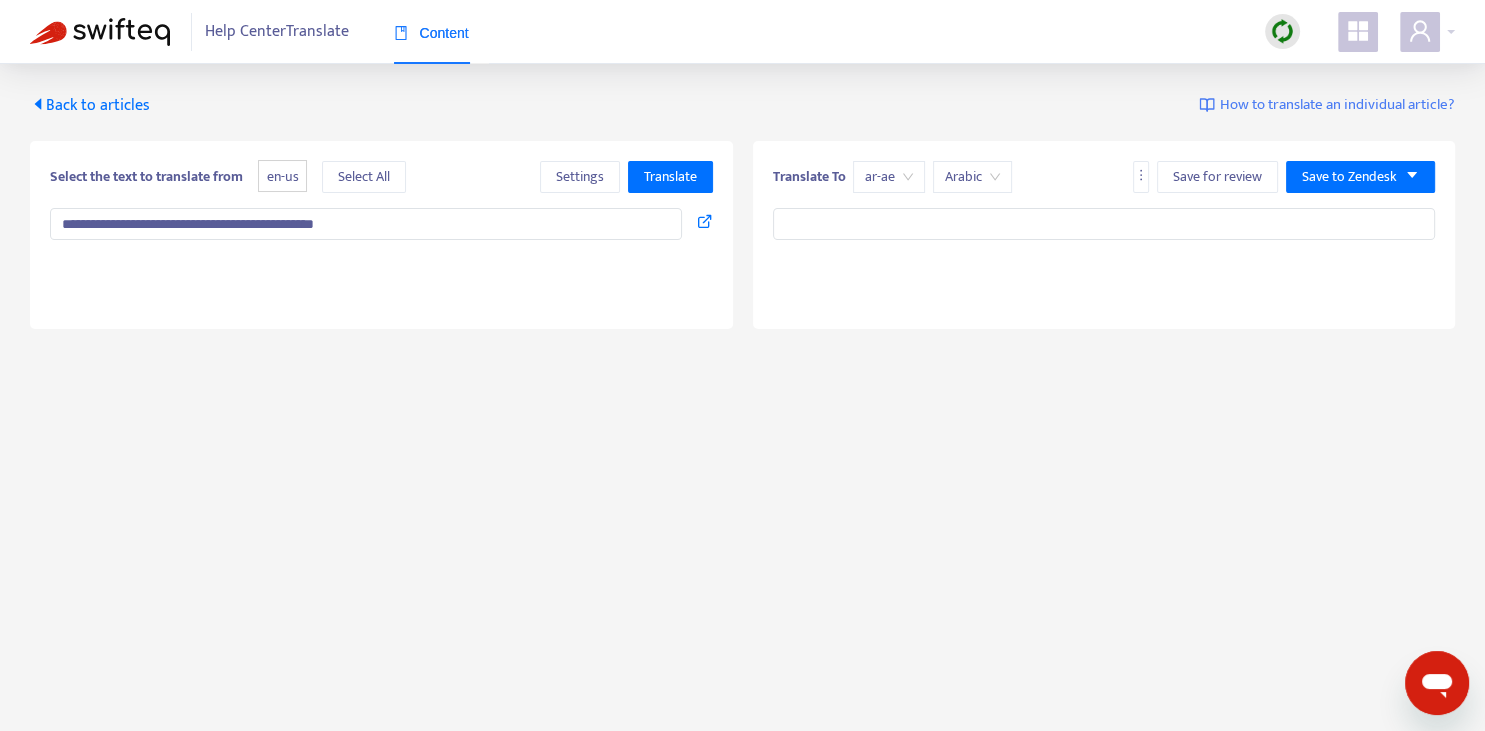 type on "**********" 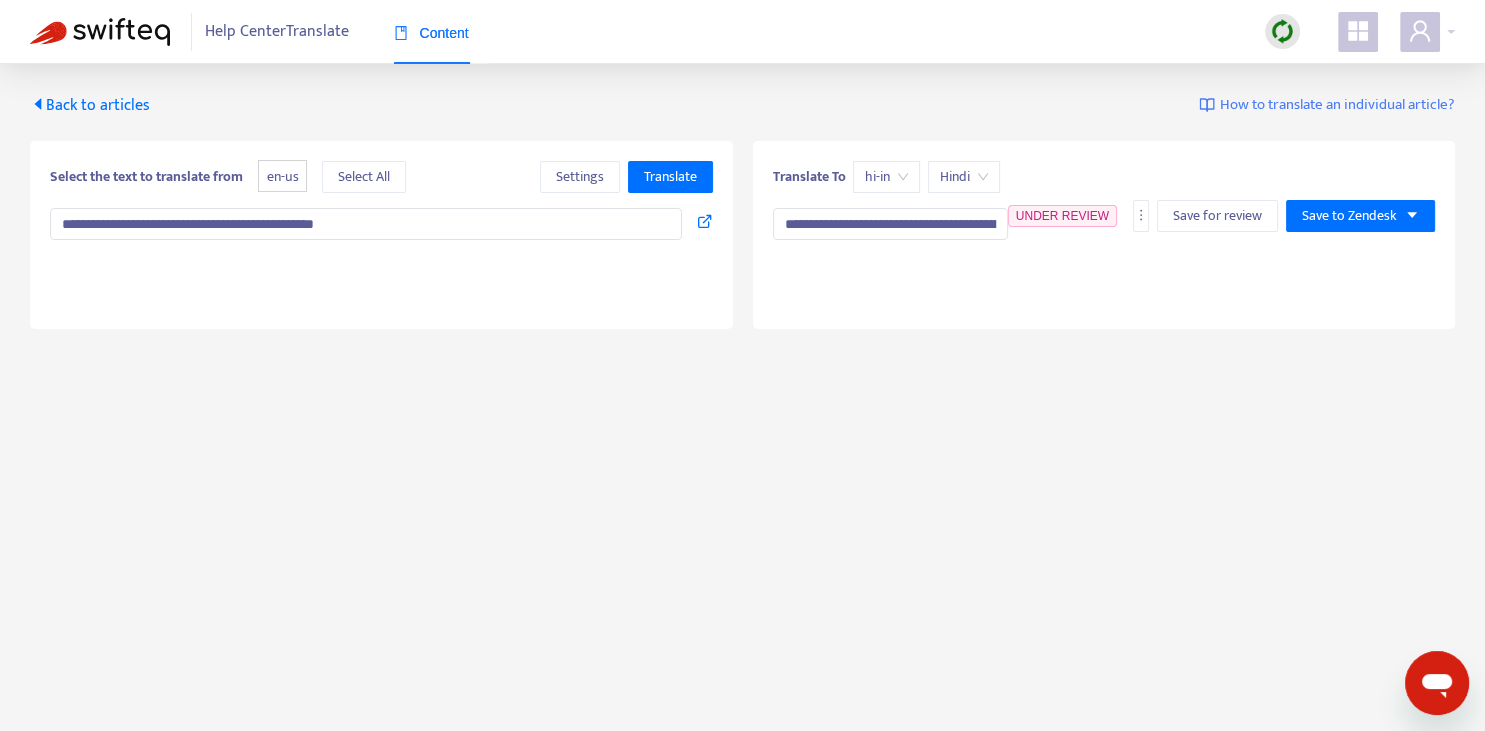 type on "**********" 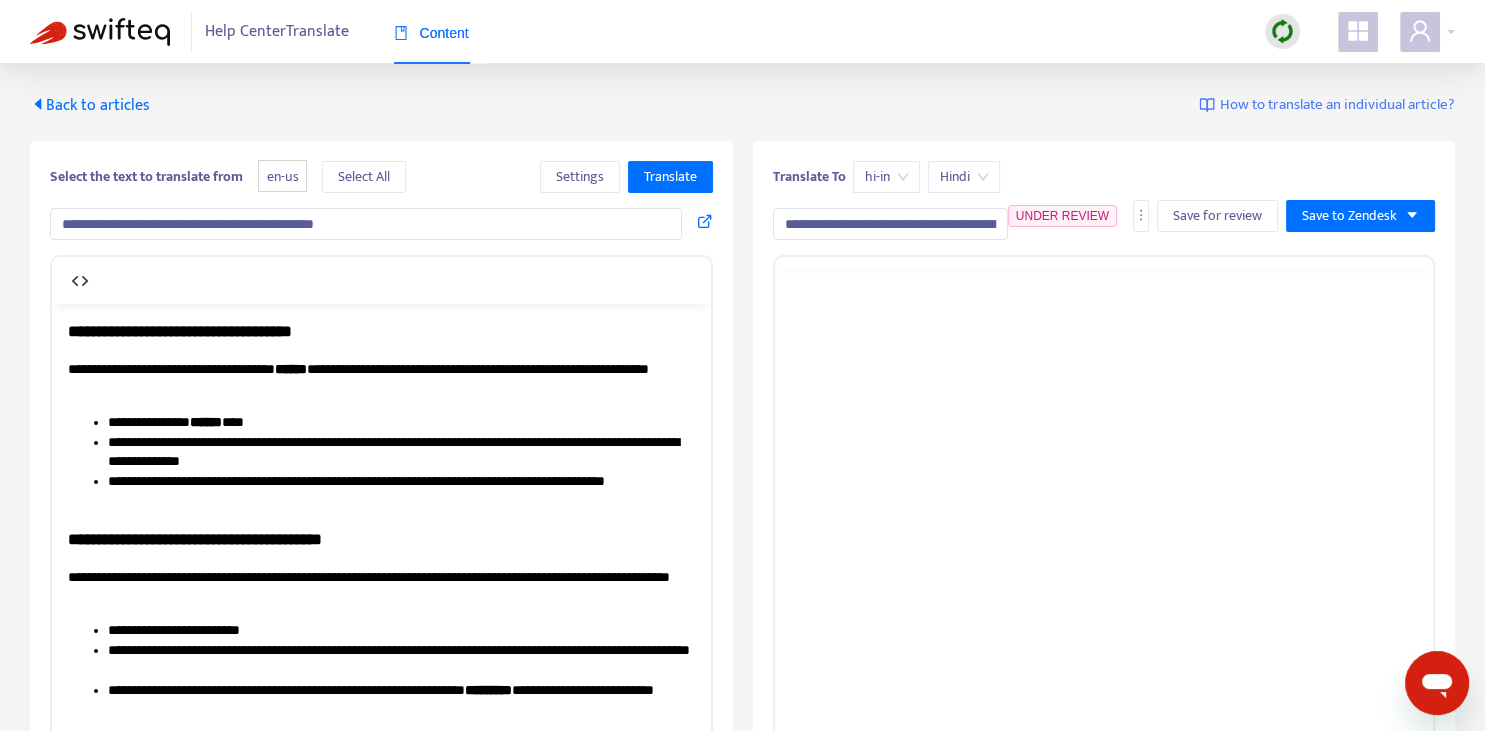 scroll, scrollTop: 0, scrollLeft: 0, axis: both 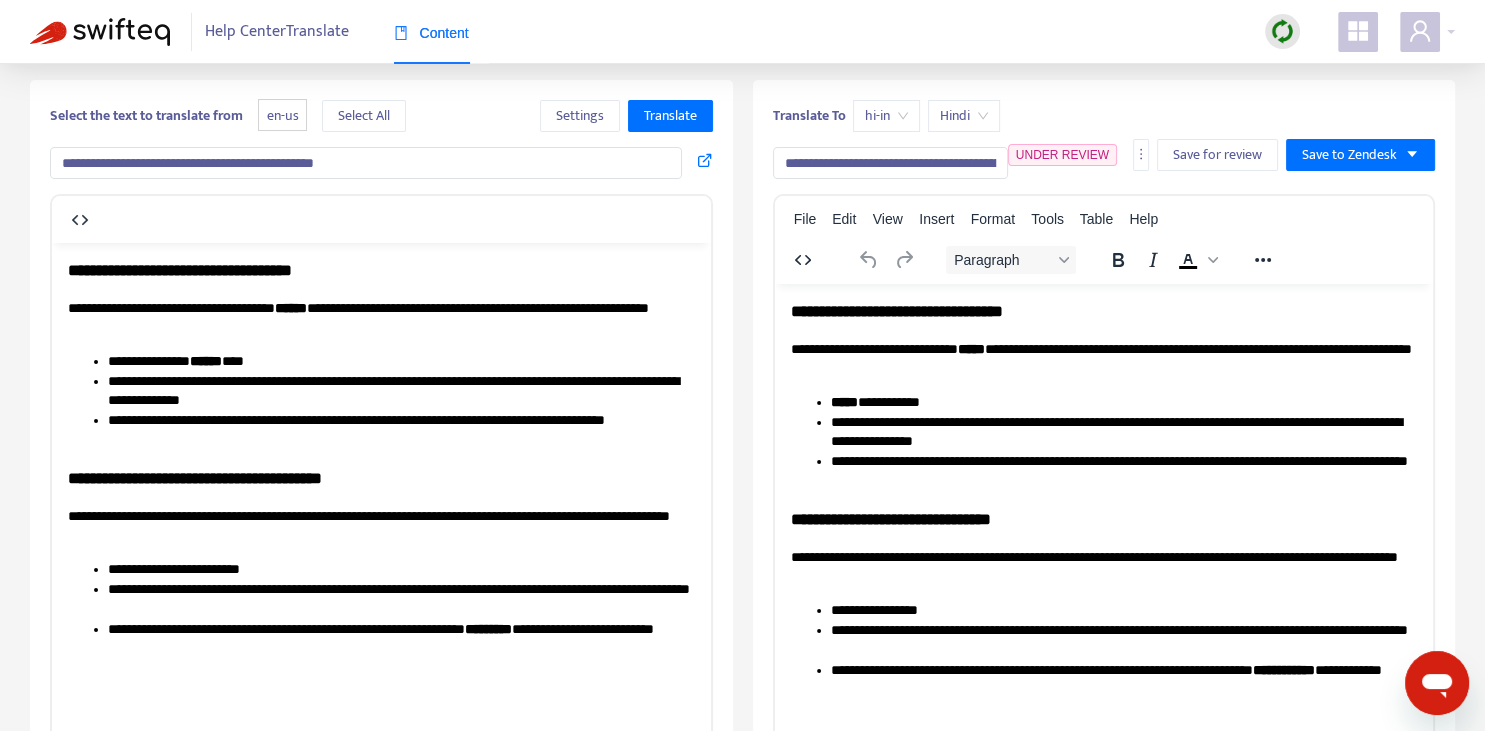 click on "**********" at bounding box center (890, 163) 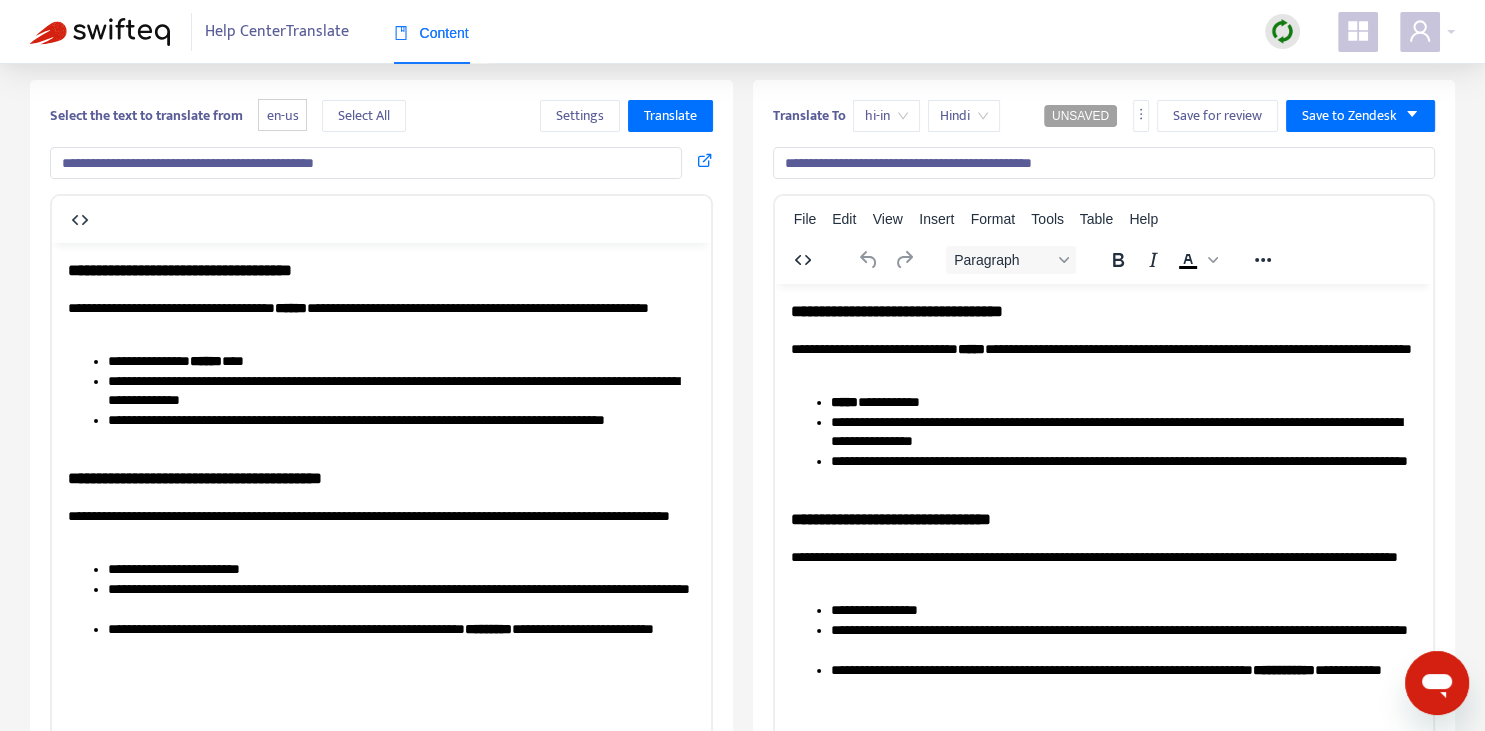 type on "**********" 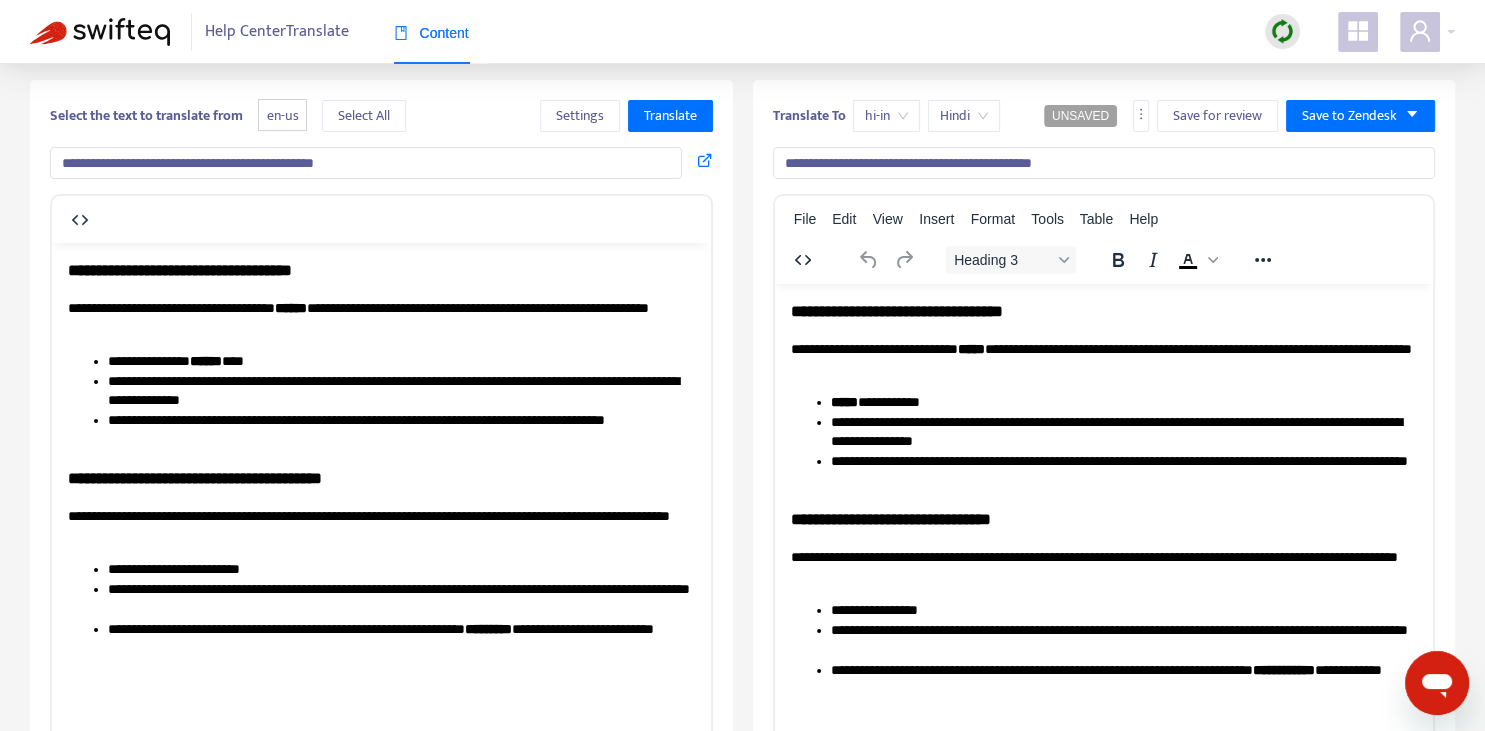click on "**********" at bounding box center (1103, 310) 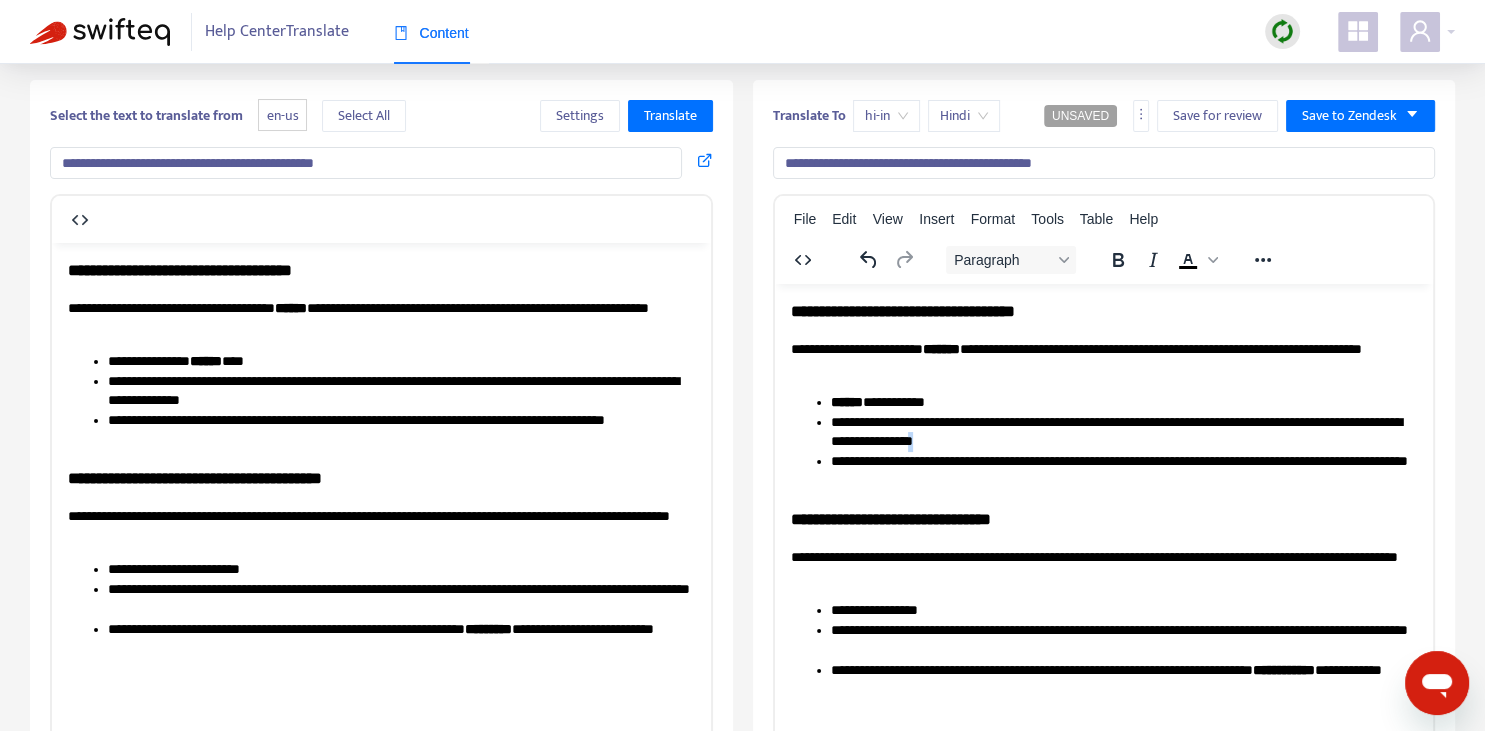 click on "**********" at bounding box center [1123, 432] 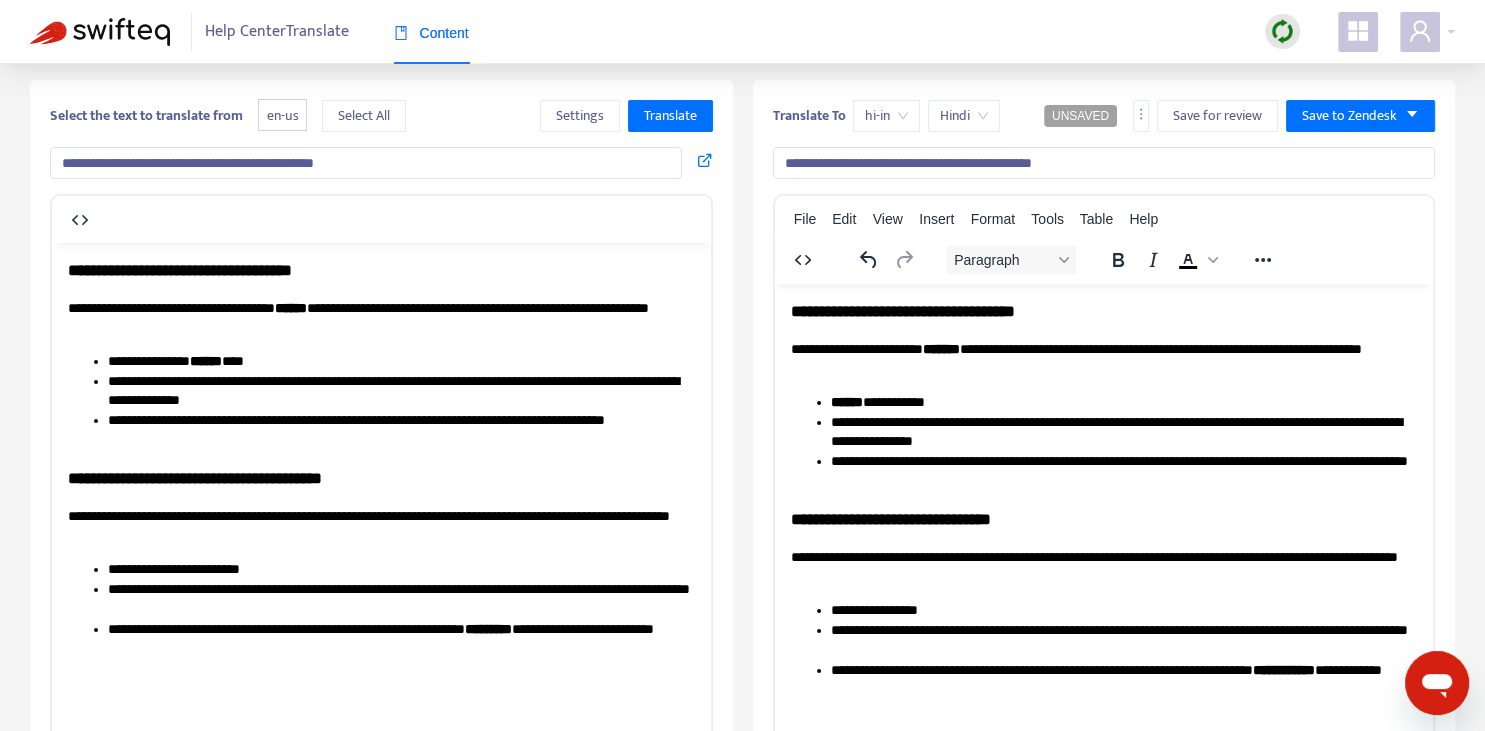 click on "**********" at bounding box center (1123, 402) 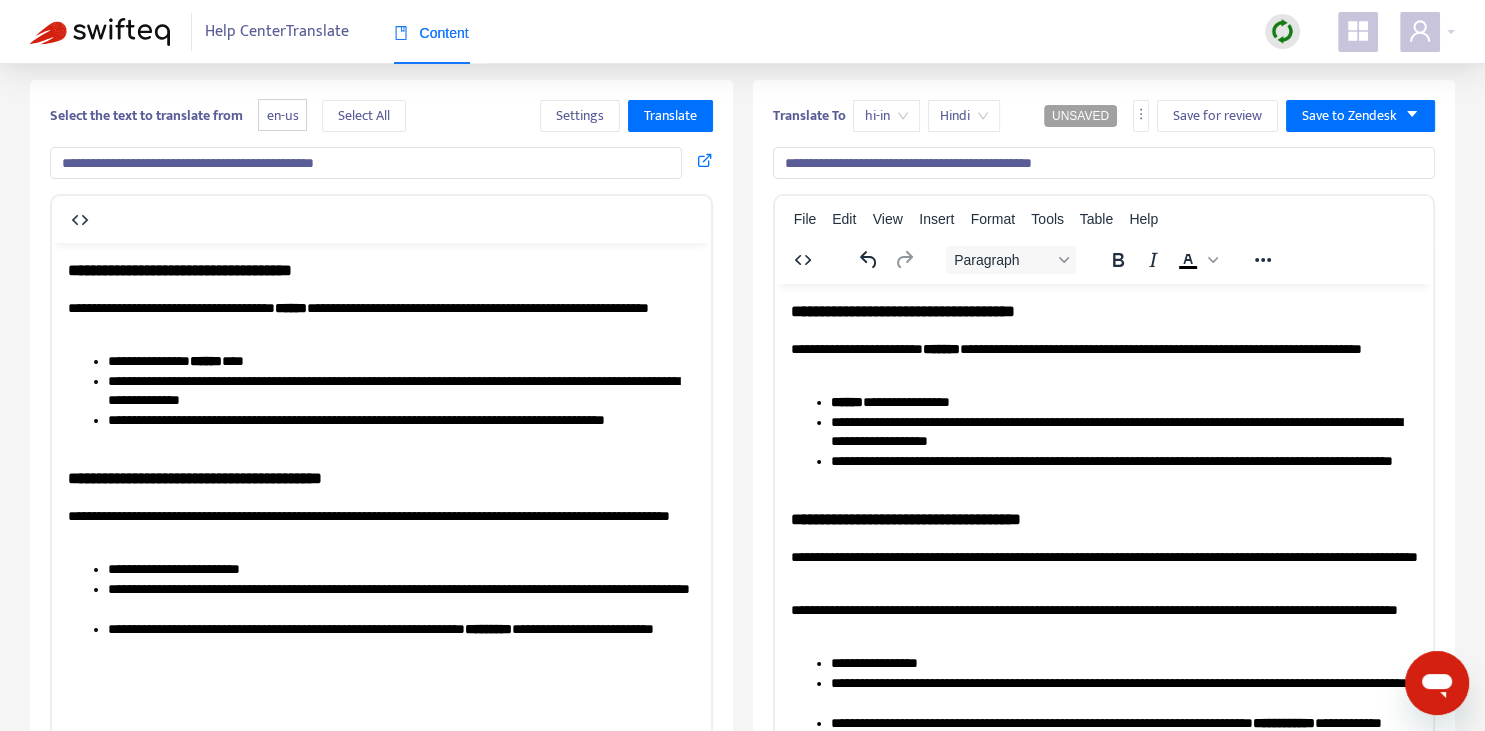click on "**********" at bounding box center [1103, 358] 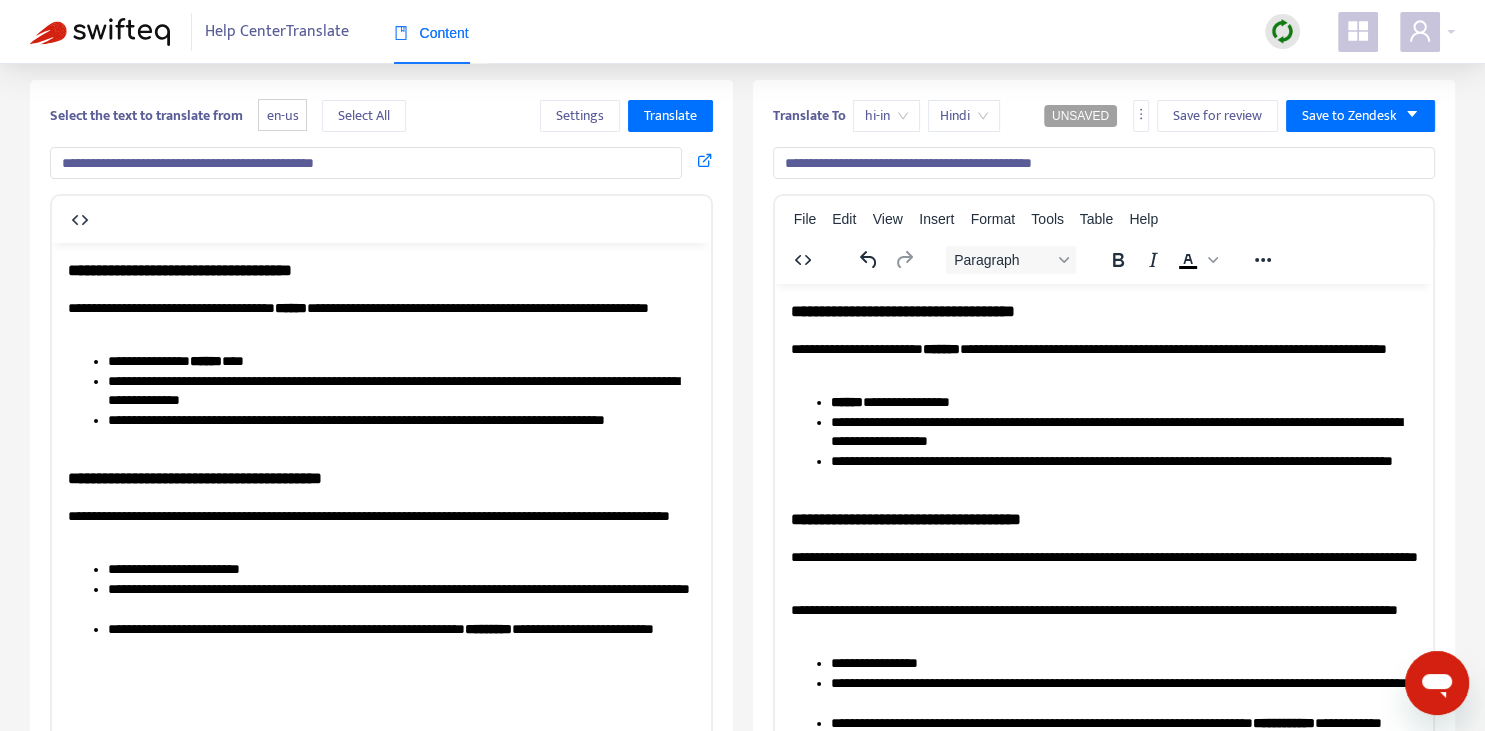 click on "**********" at bounding box center [1103, 566] 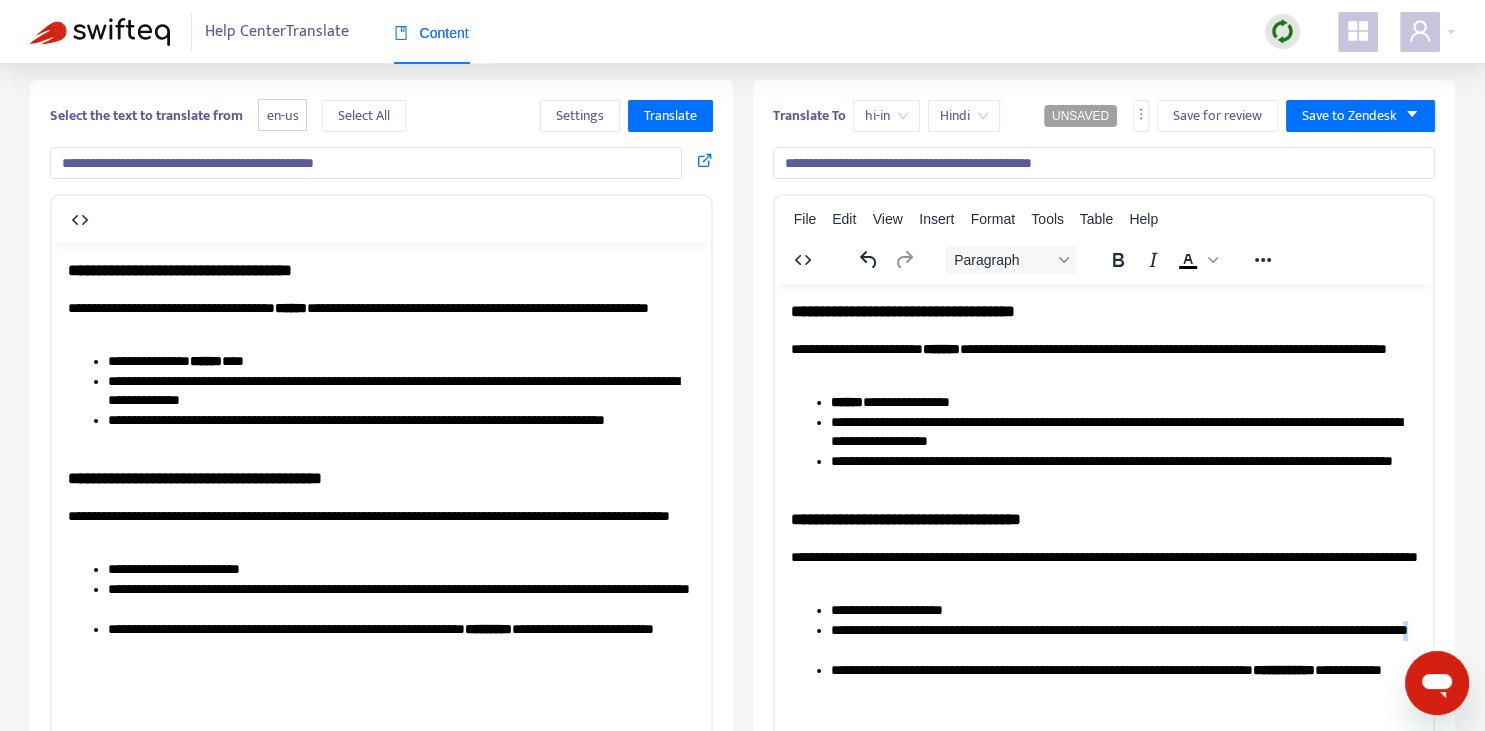 copy on "*" 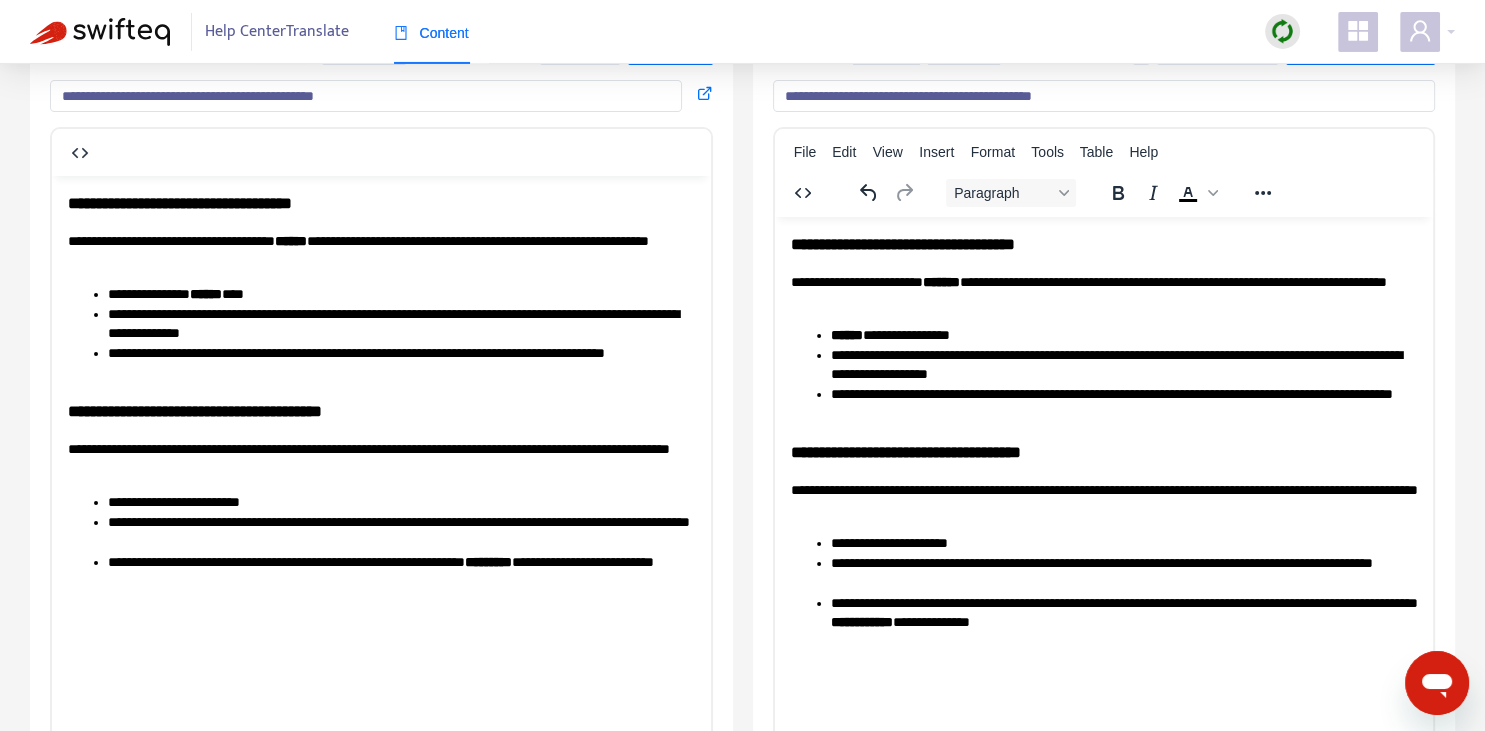 scroll, scrollTop: 132, scrollLeft: 0, axis: vertical 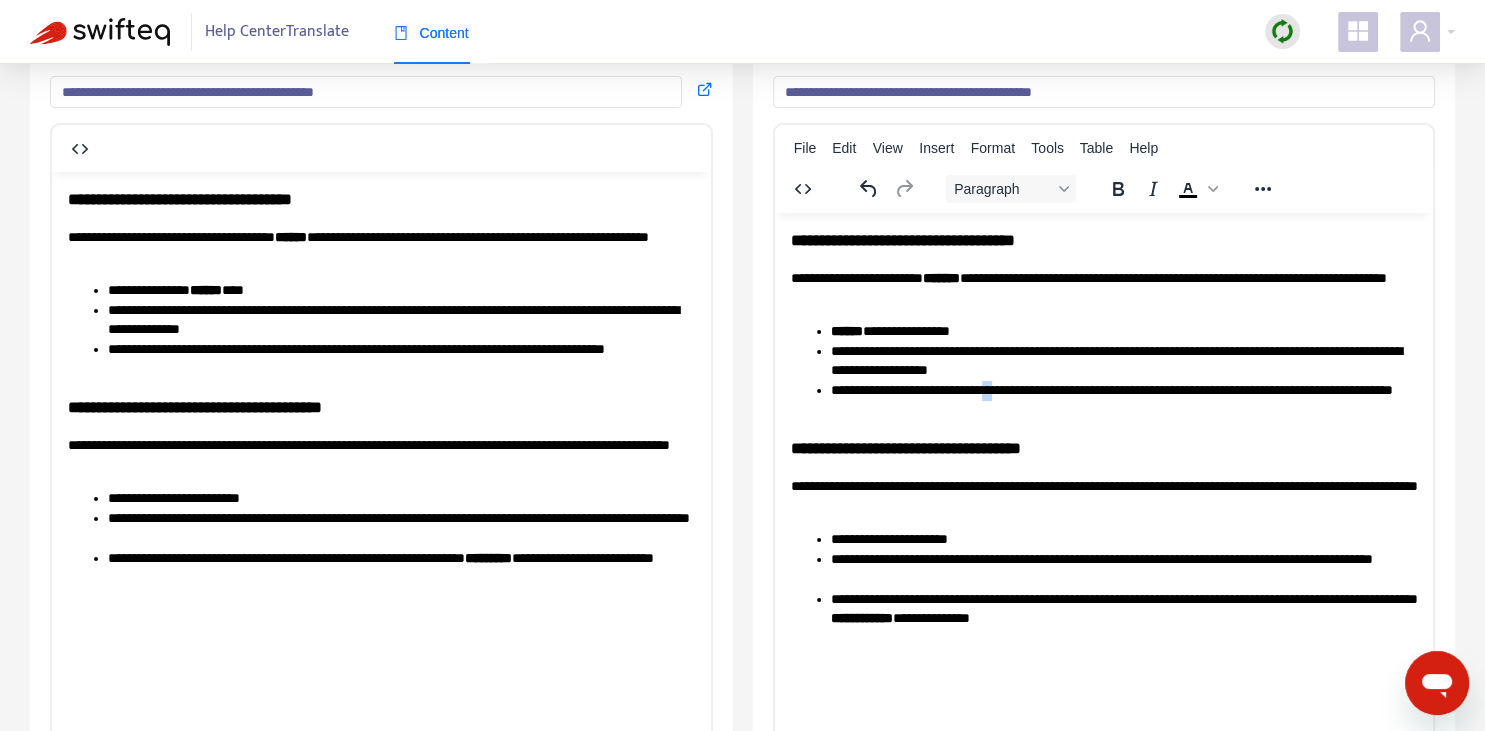 click on "**********" at bounding box center (1123, 400) 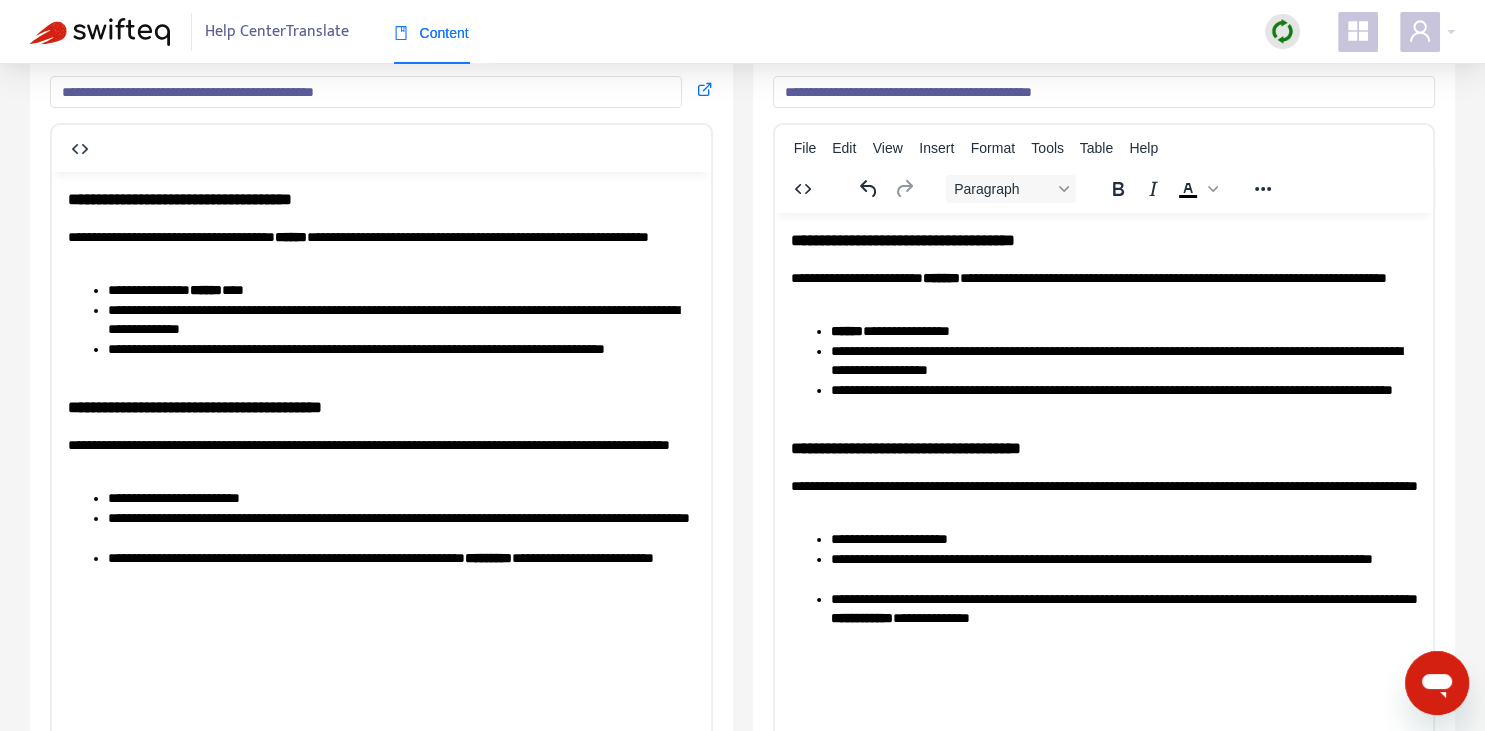 click on "**********" at bounding box center (1123, 361) 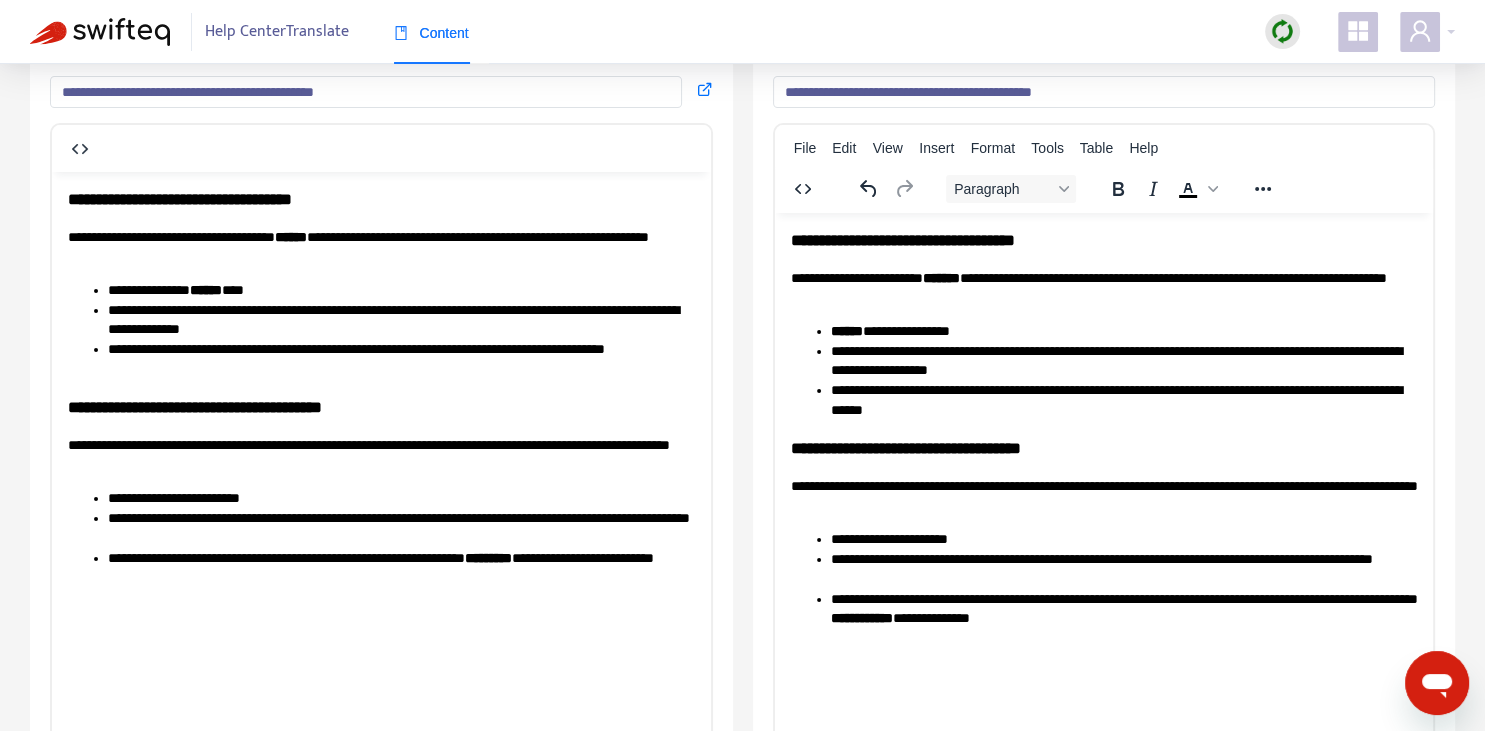 click on "**********" at bounding box center (1103, 495) 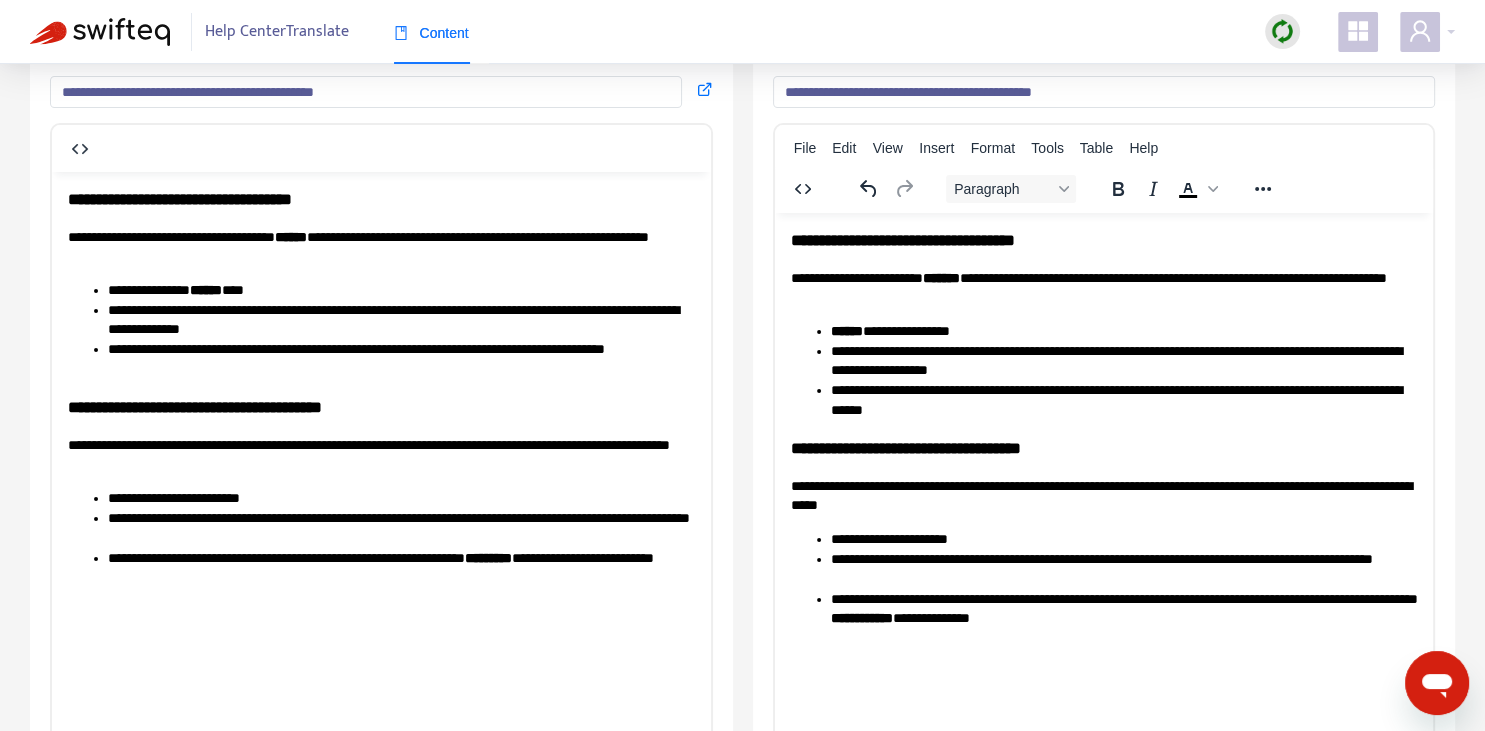 click on "**********" at bounding box center (1103, 287) 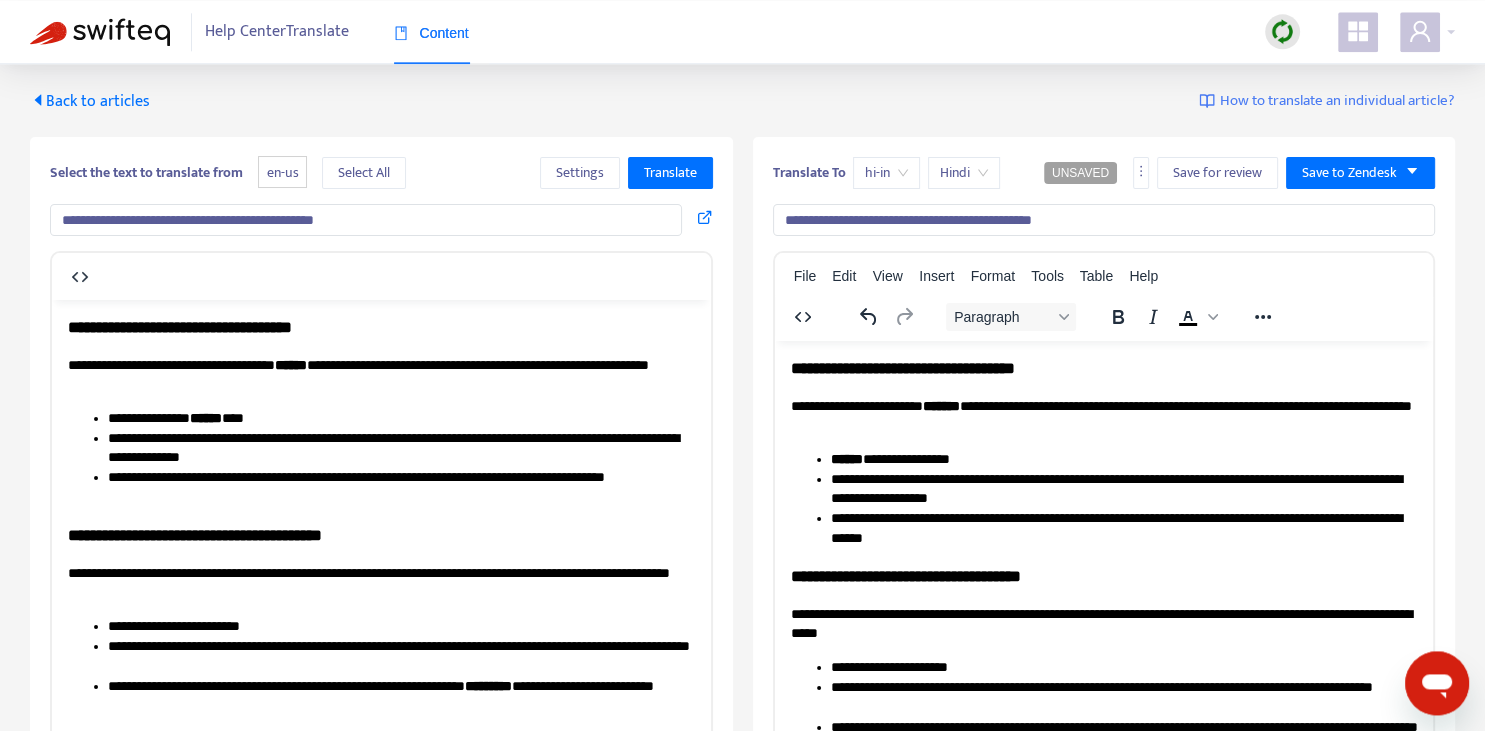 scroll, scrollTop: 0, scrollLeft: 0, axis: both 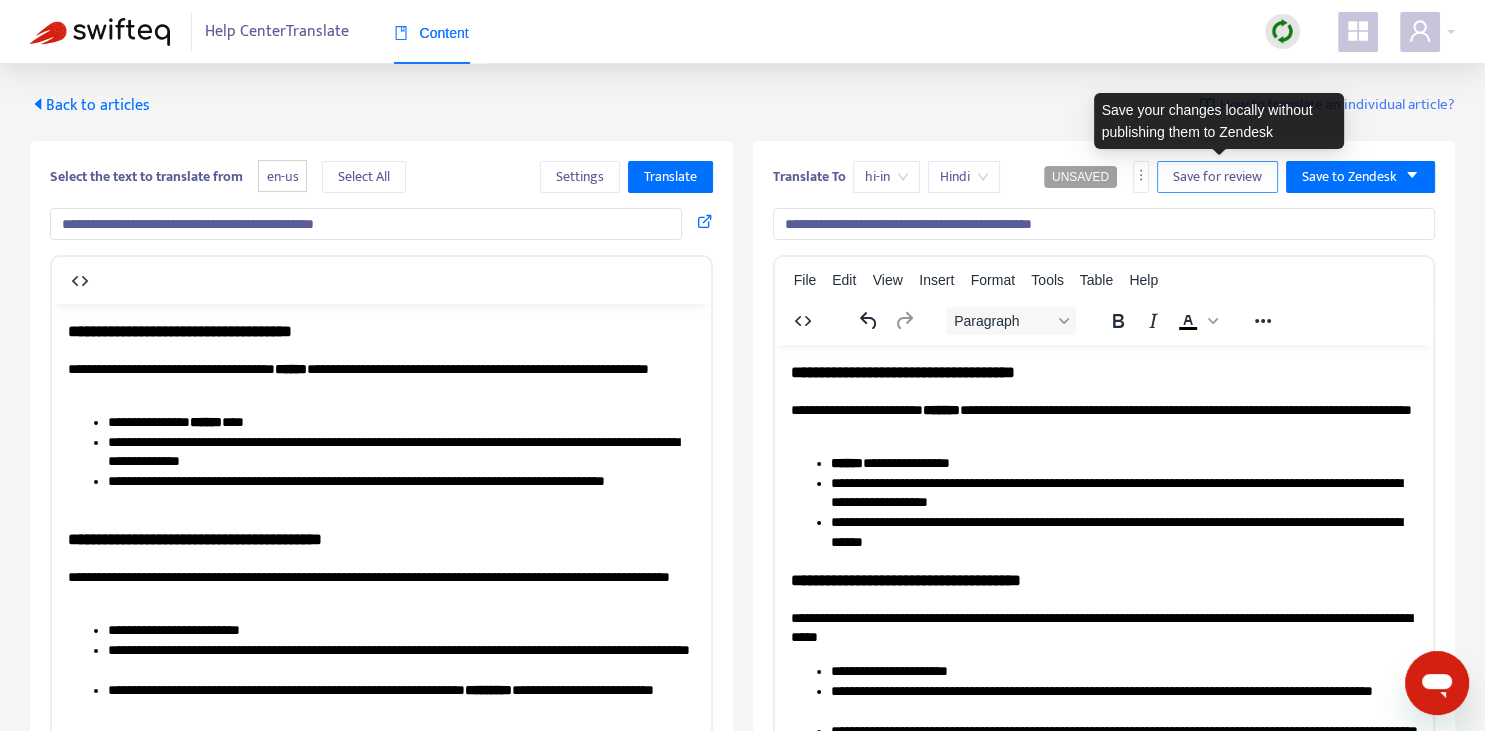 click on "Save for review" at bounding box center [1217, 177] 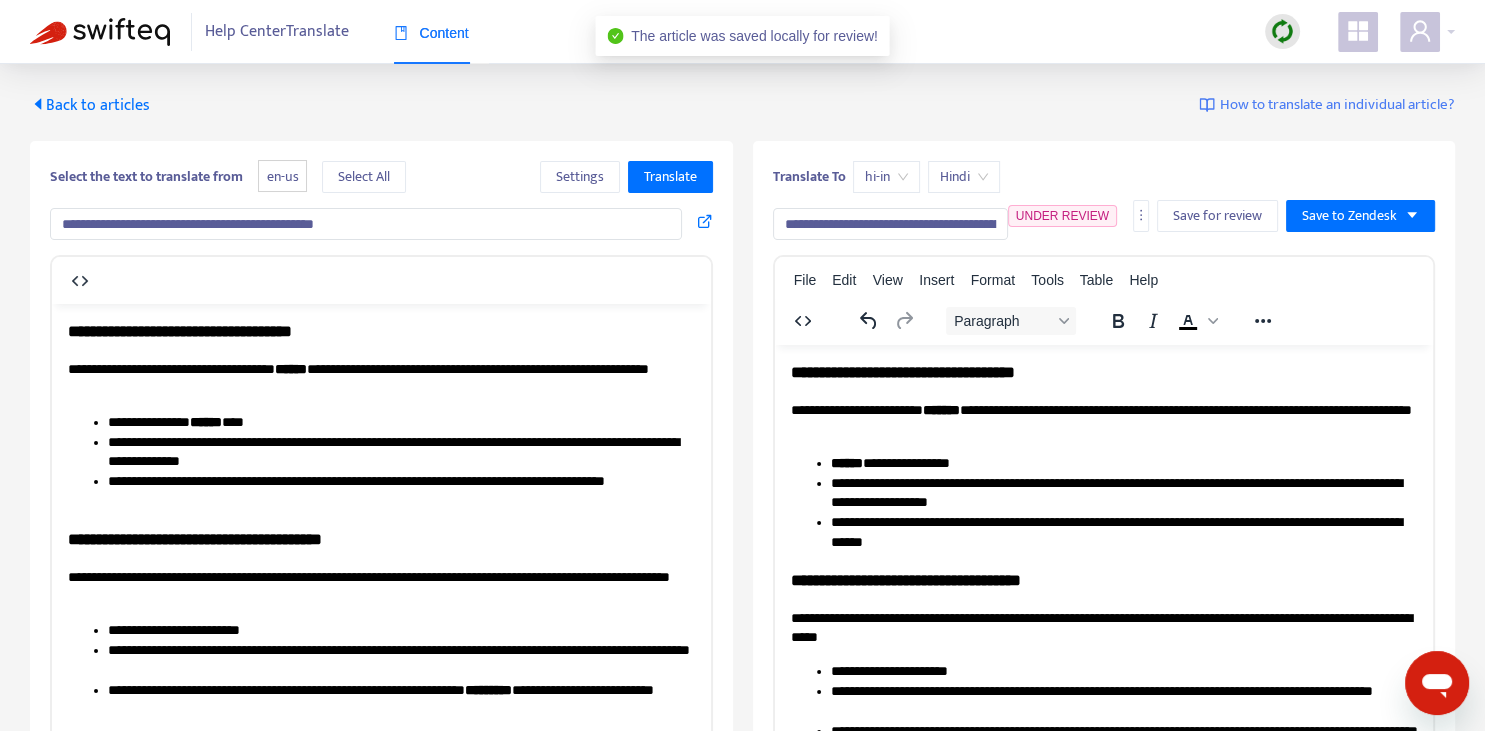 click on "**********" at bounding box center (742, 569) 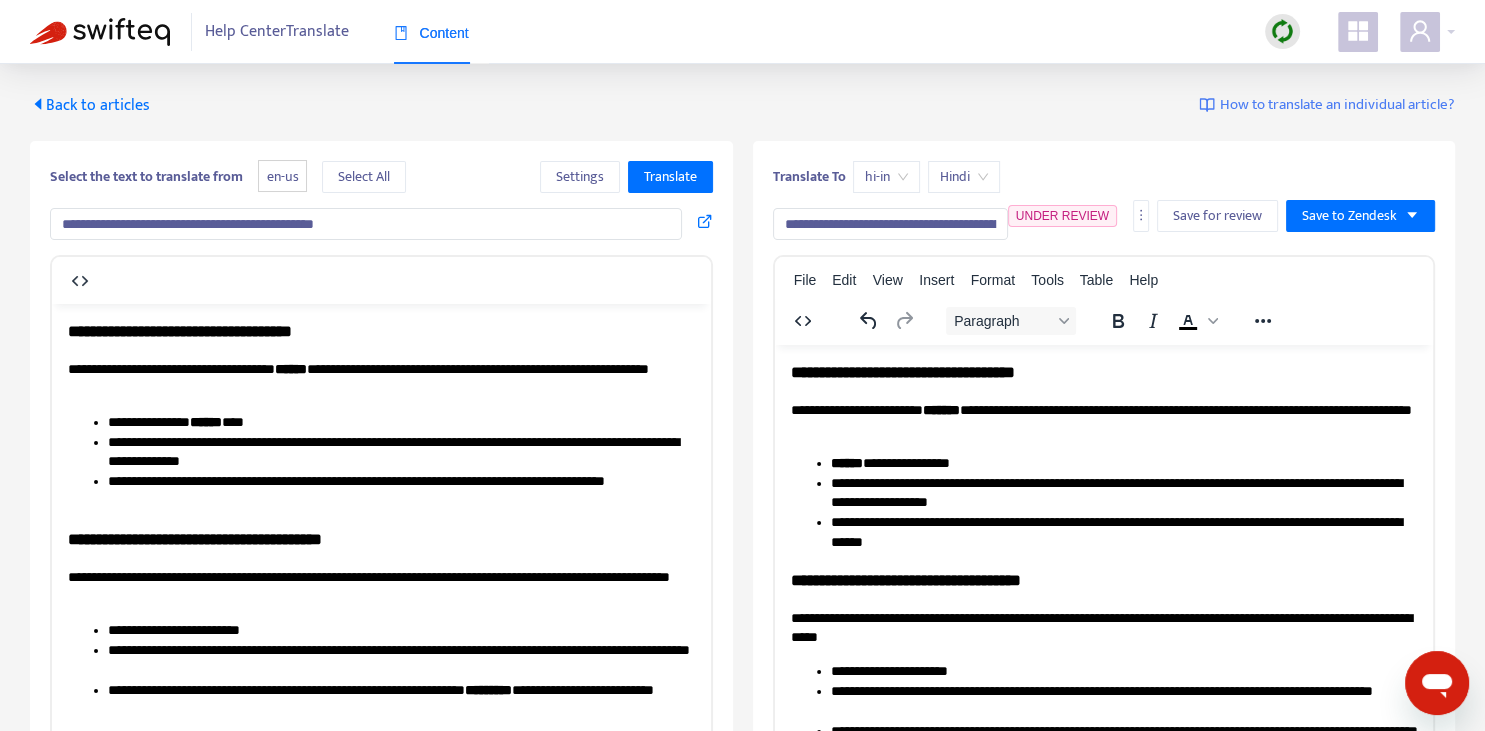 click on "Back to articles" at bounding box center [90, 105] 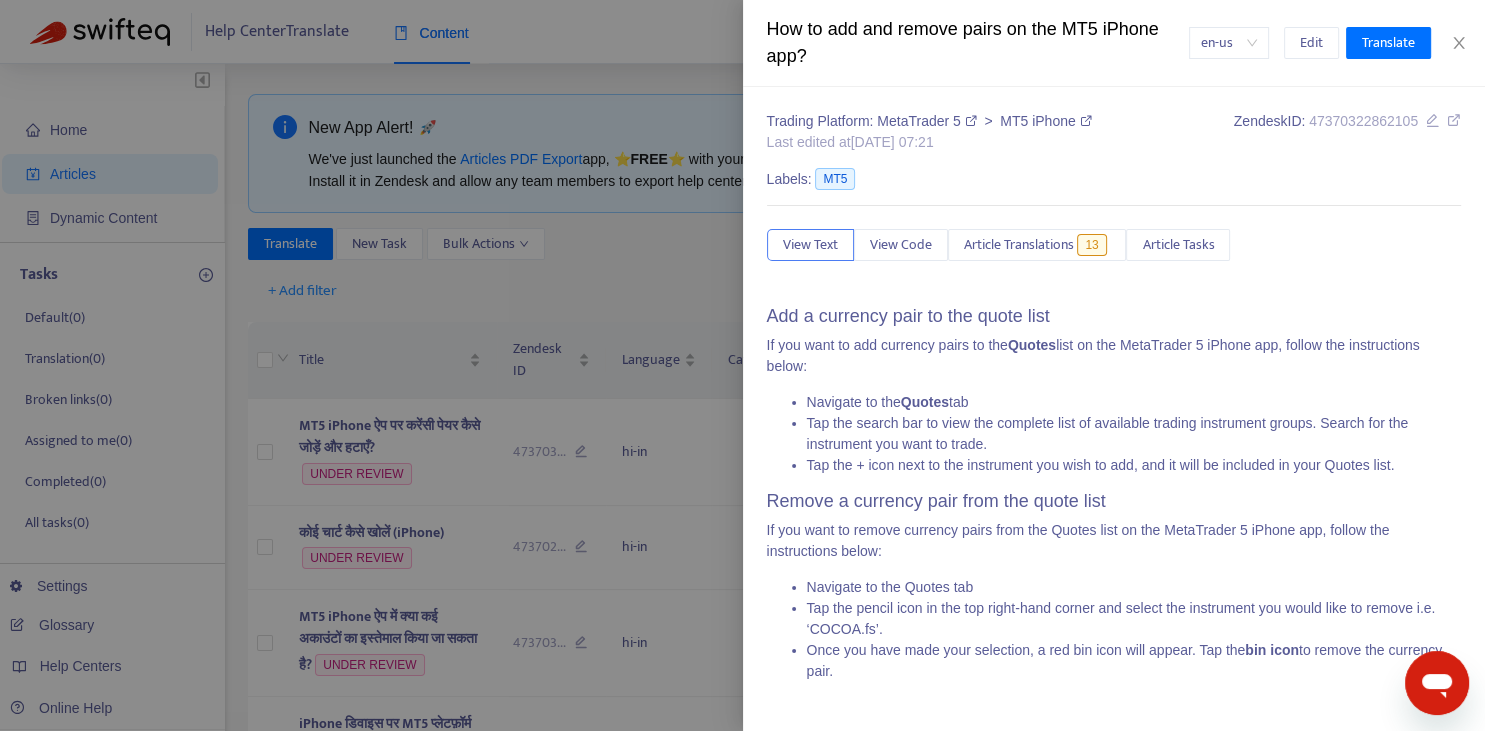 click at bounding box center (742, 365) 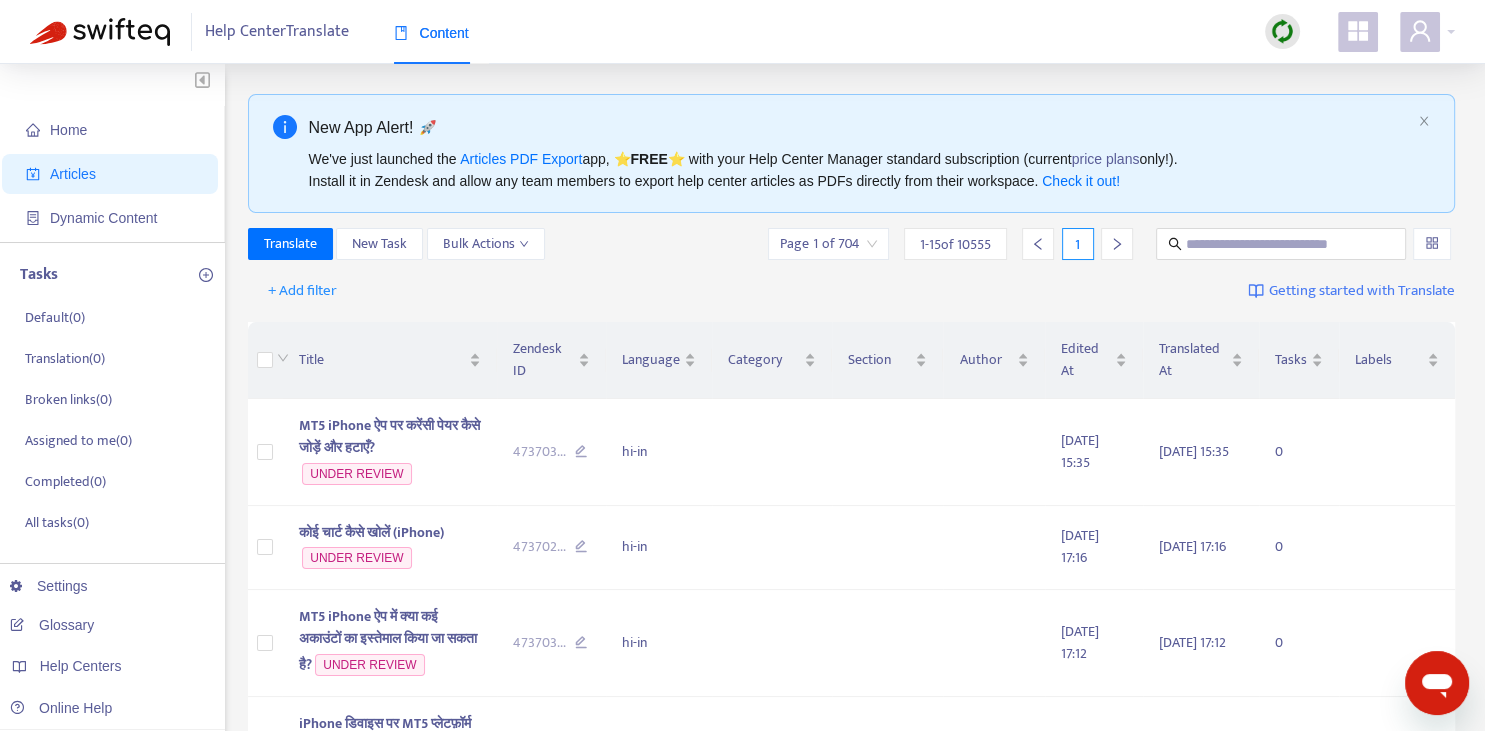 click on "New App Alert! 🚀 We've just launched the Articles PDF Export  app, ⭐ FREE ⭐️ with your Help Center Manager standard subscription (current  price plans  only!). Install it in [GEOGRAPHIC_DATA] and allow any team members to export help center articles as PDFs directly from their workspace. Check it out! Translate New Task Bulk Actions Page 1 of 704 1 - 15  of   10555 1 + Add filter Getting started with Translate Title Zendesk ID Language Category Section Author Edited At Translated At Tasks Labels MT5 iPhone ऐप पर करेंसी पेयर कैसे जोड़ें और हटाएँ? UNDER REVIEW 473703 ... hi-in [DATE] 15:35 [DATE] 15:35 0 कोई चार्ट कैसे खोलें (iPhone) UNDER REVIEW 473702 ... hi-in [DATE] 17:16 [DATE] 17:16 0 MT5 iPhone ऐप में क्या कई अकाउंटों का इस्तेमाल किया जा सकता है? UNDER REVIEW 473703 ... hi-in [DATE] 17:12 [DATE] 17:12 0 473703" at bounding box center (852, 1024) 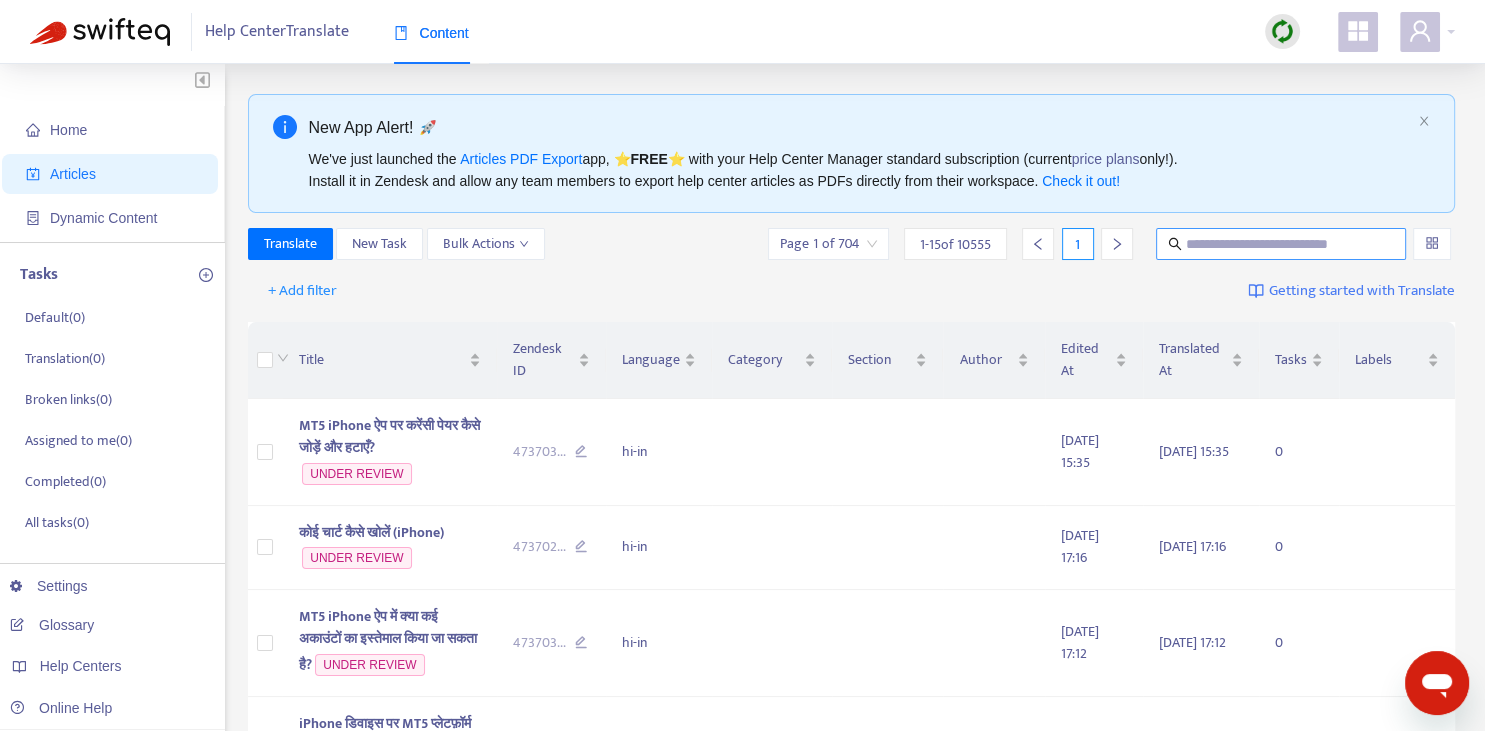 click at bounding box center [1282, 244] 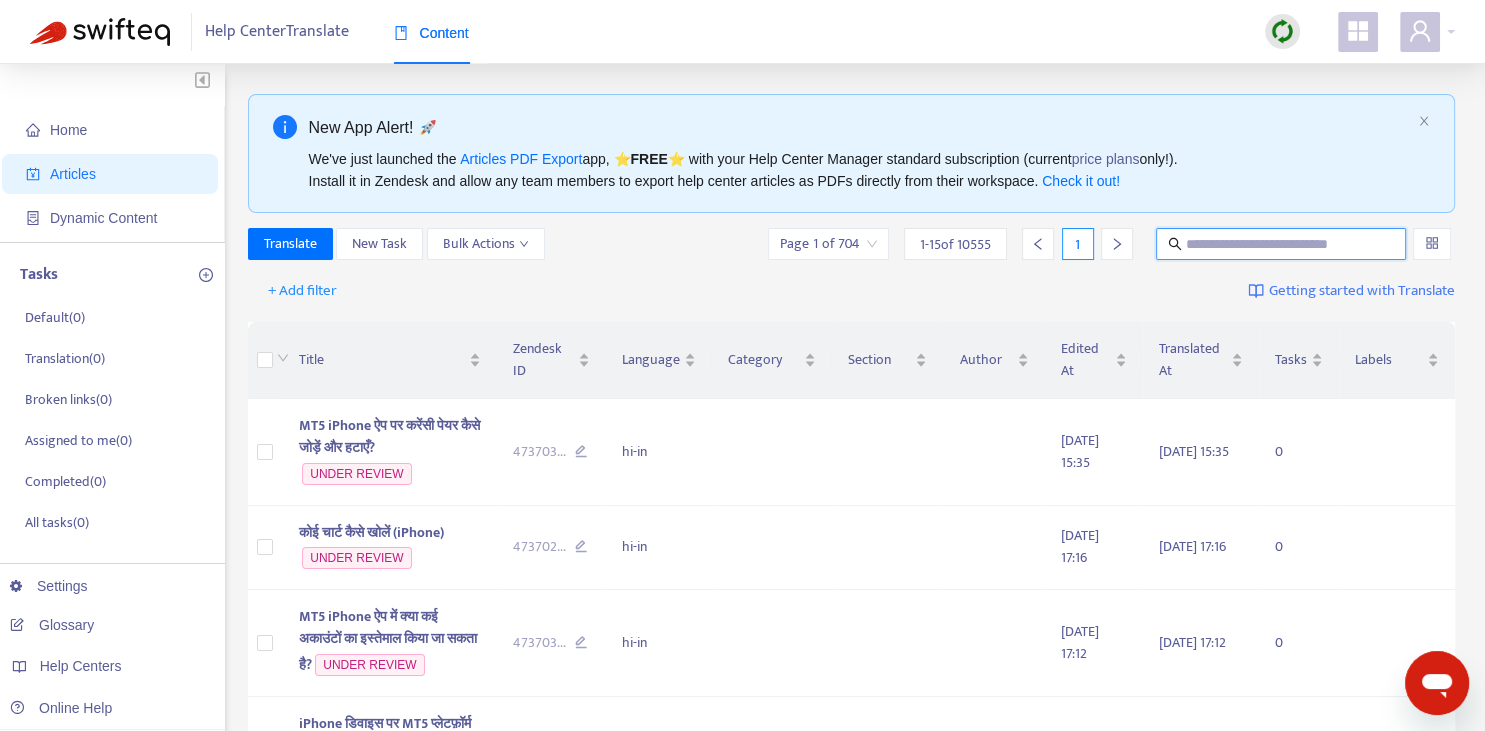 paste on "**********" 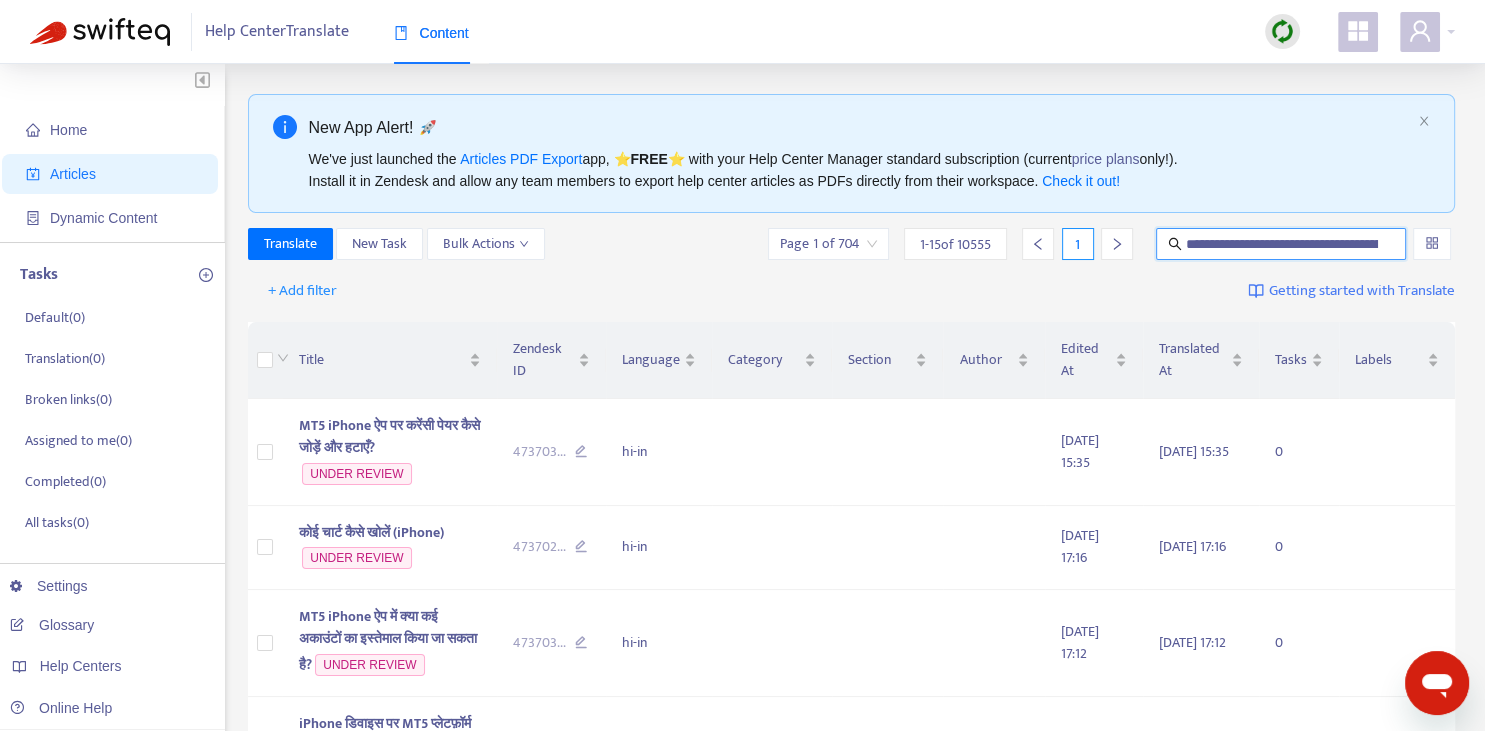 scroll, scrollTop: 0, scrollLeft: 157, axis: horizontal 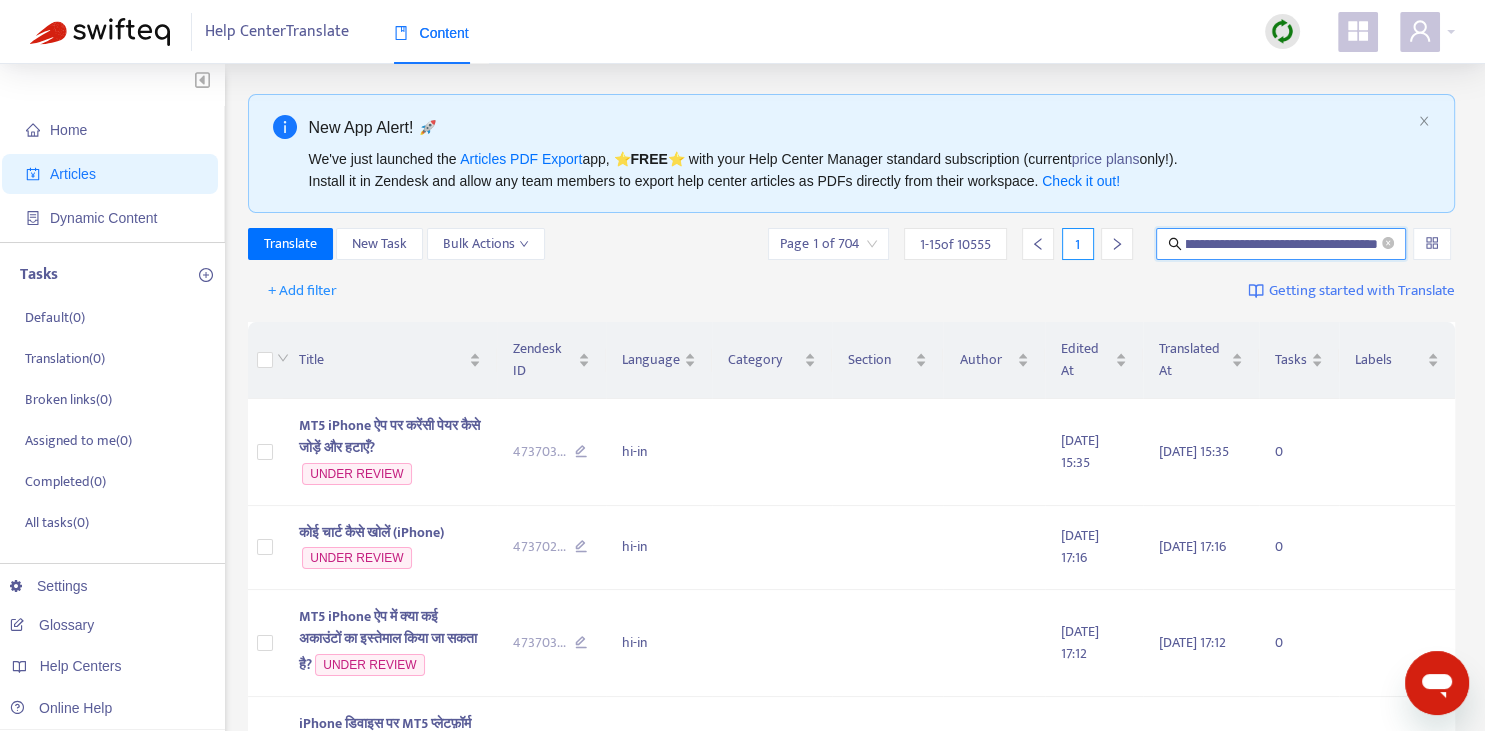 type on "**********" 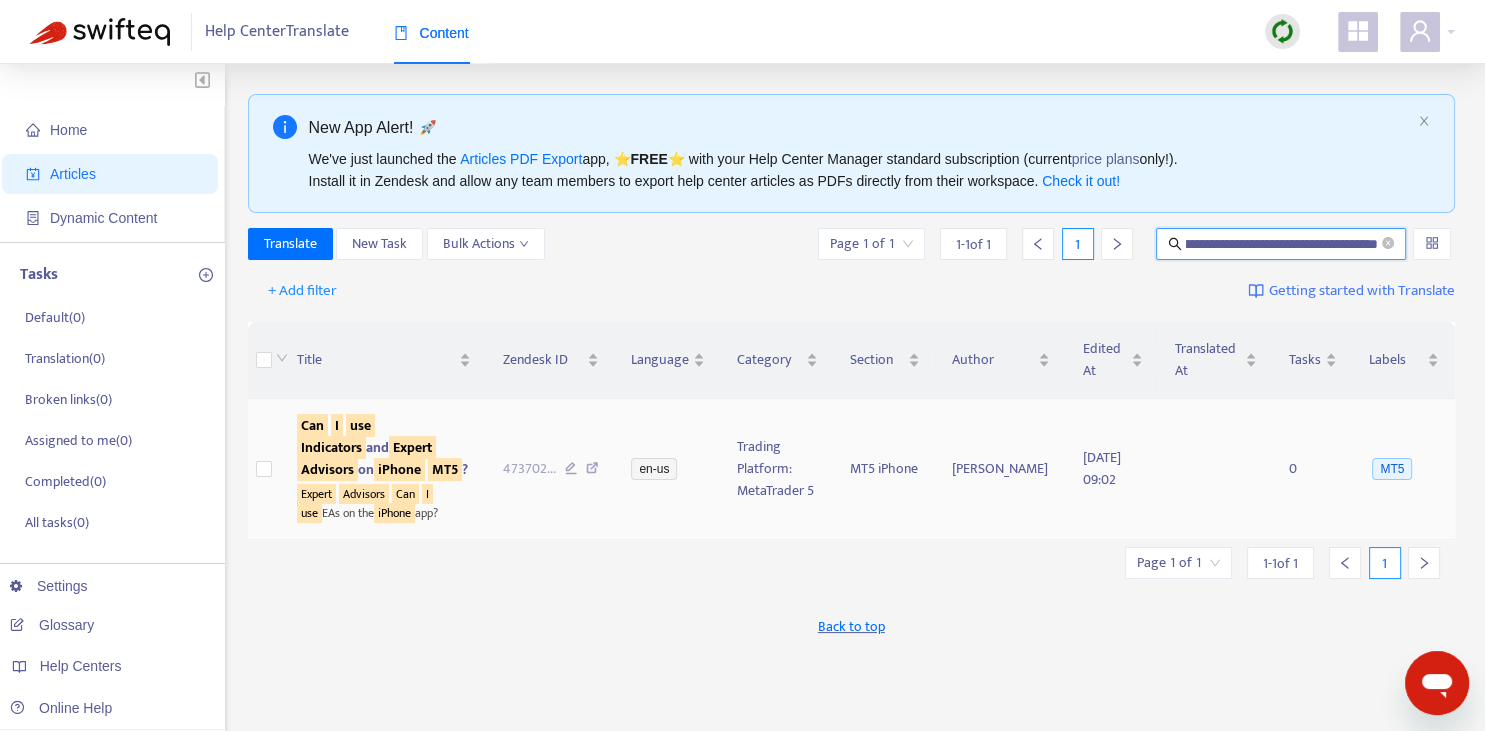 click on "Advisors" at bounding box center [327, 469] 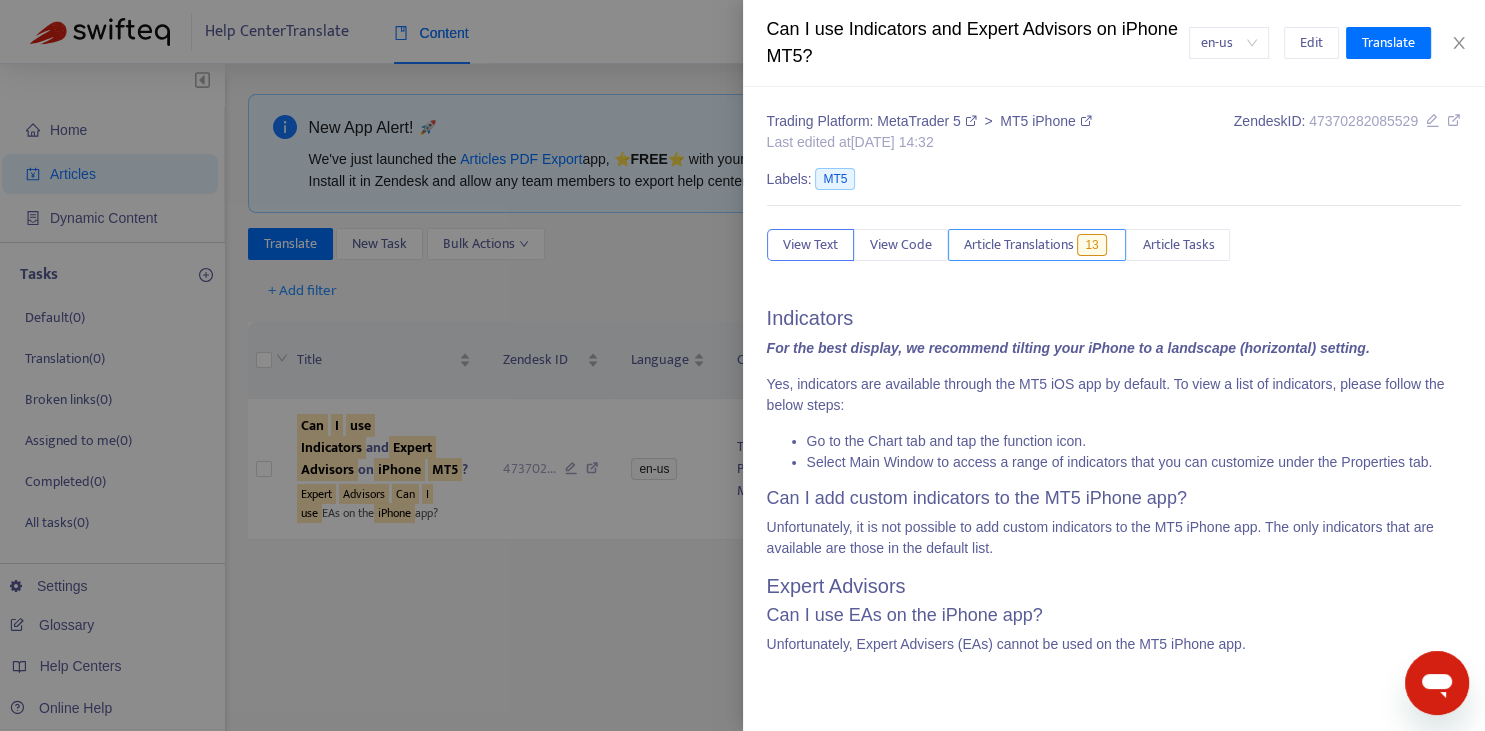 click on "Article Translations" at bounding box center [1019, 245] 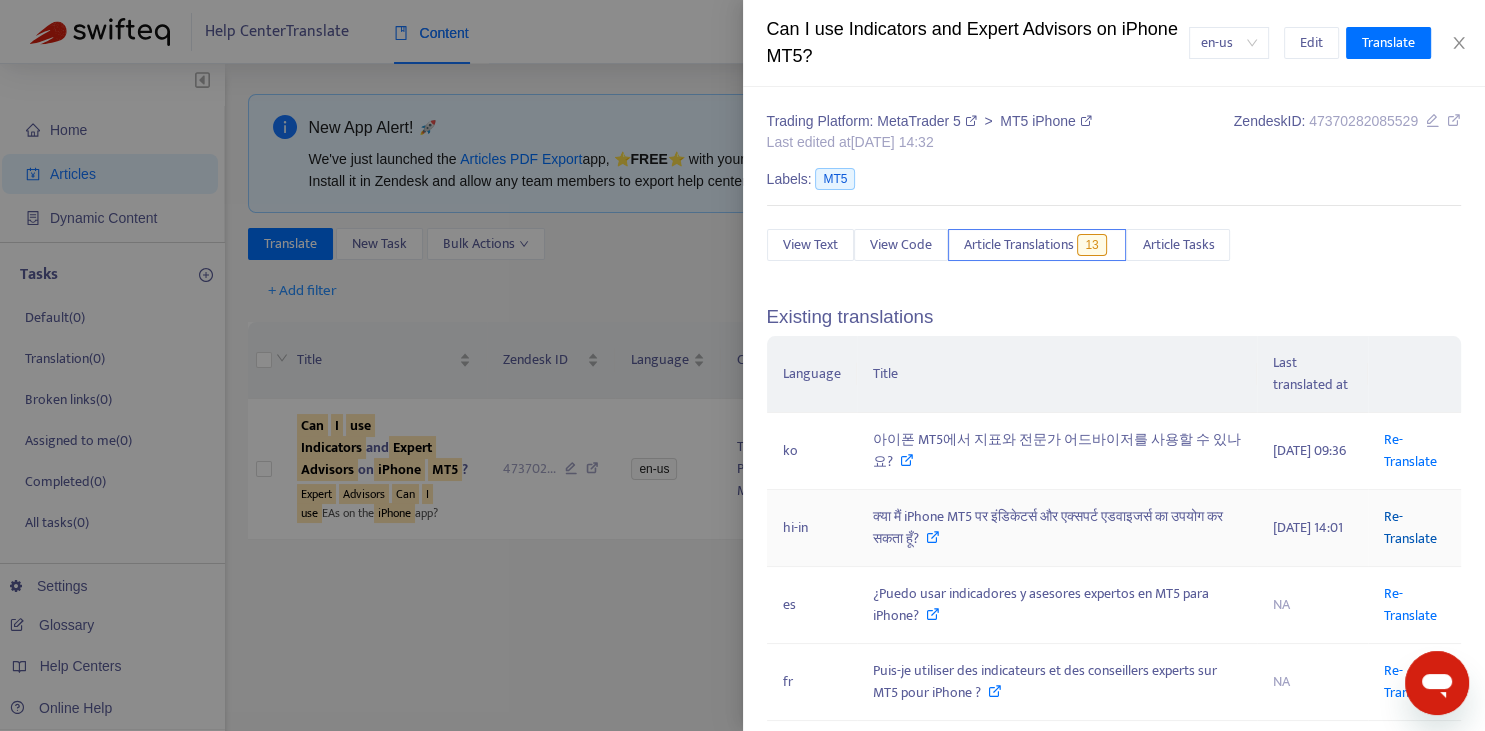 click on "Re-Translate" at bounding box center [1410, 527] 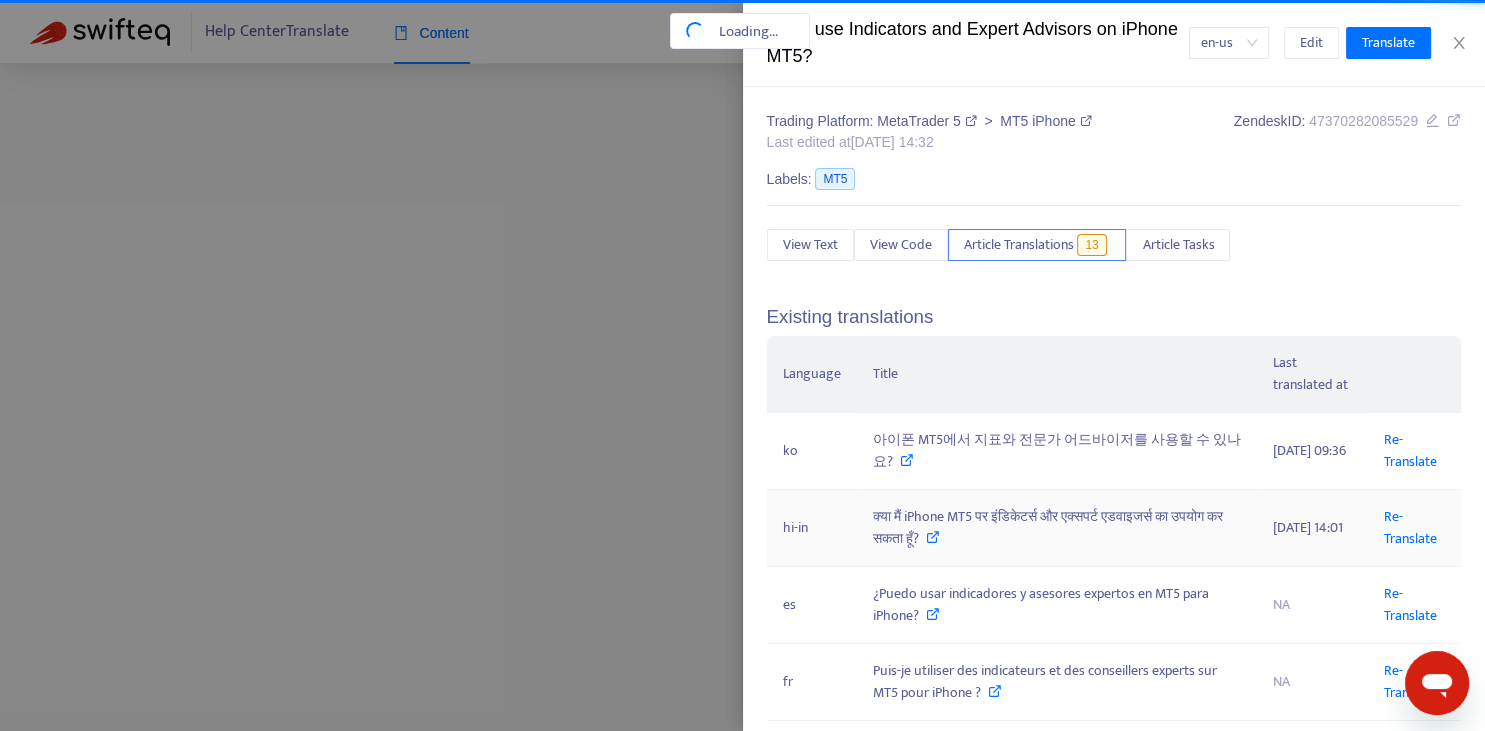 scroll, scrollTop: 0, scrollLeft: 157, axis: horizontal 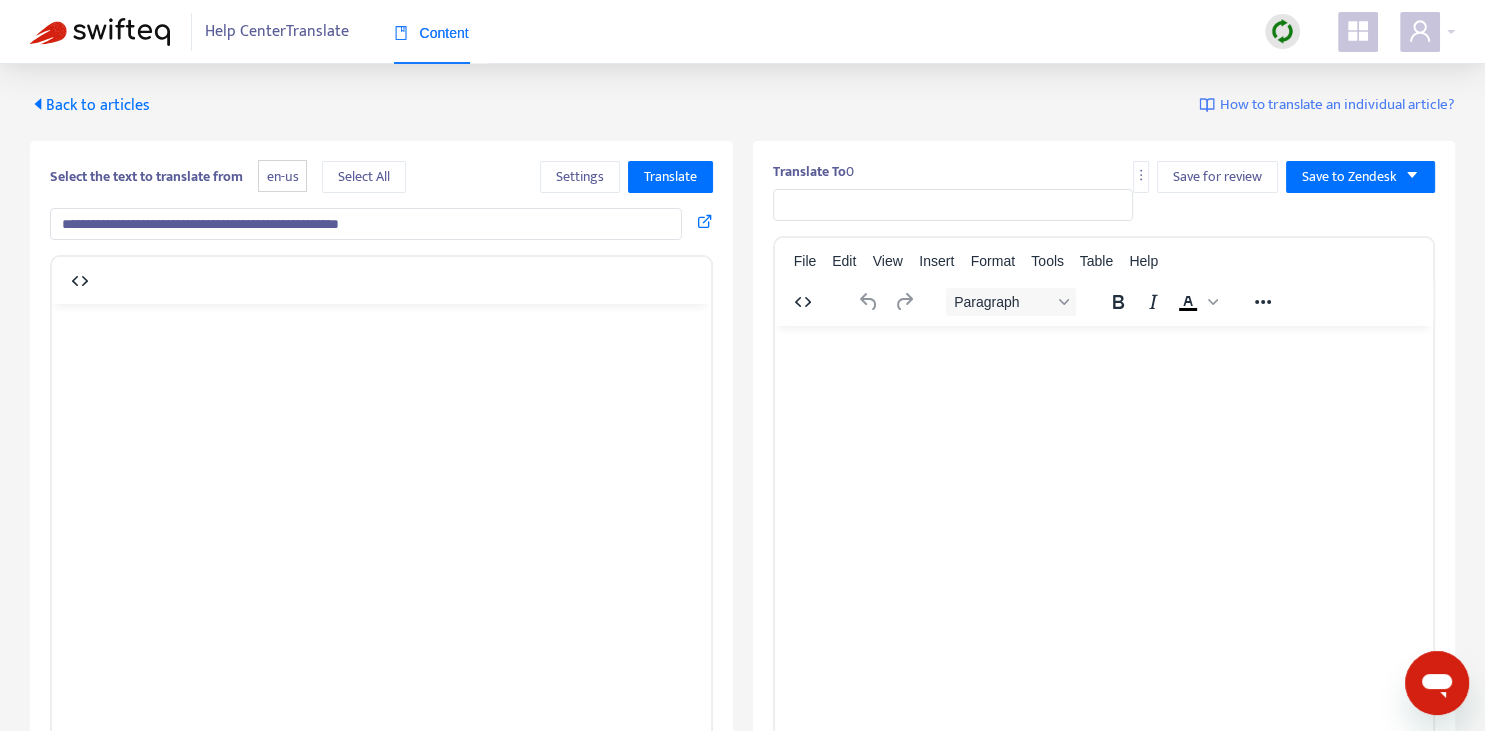 type on "**********" 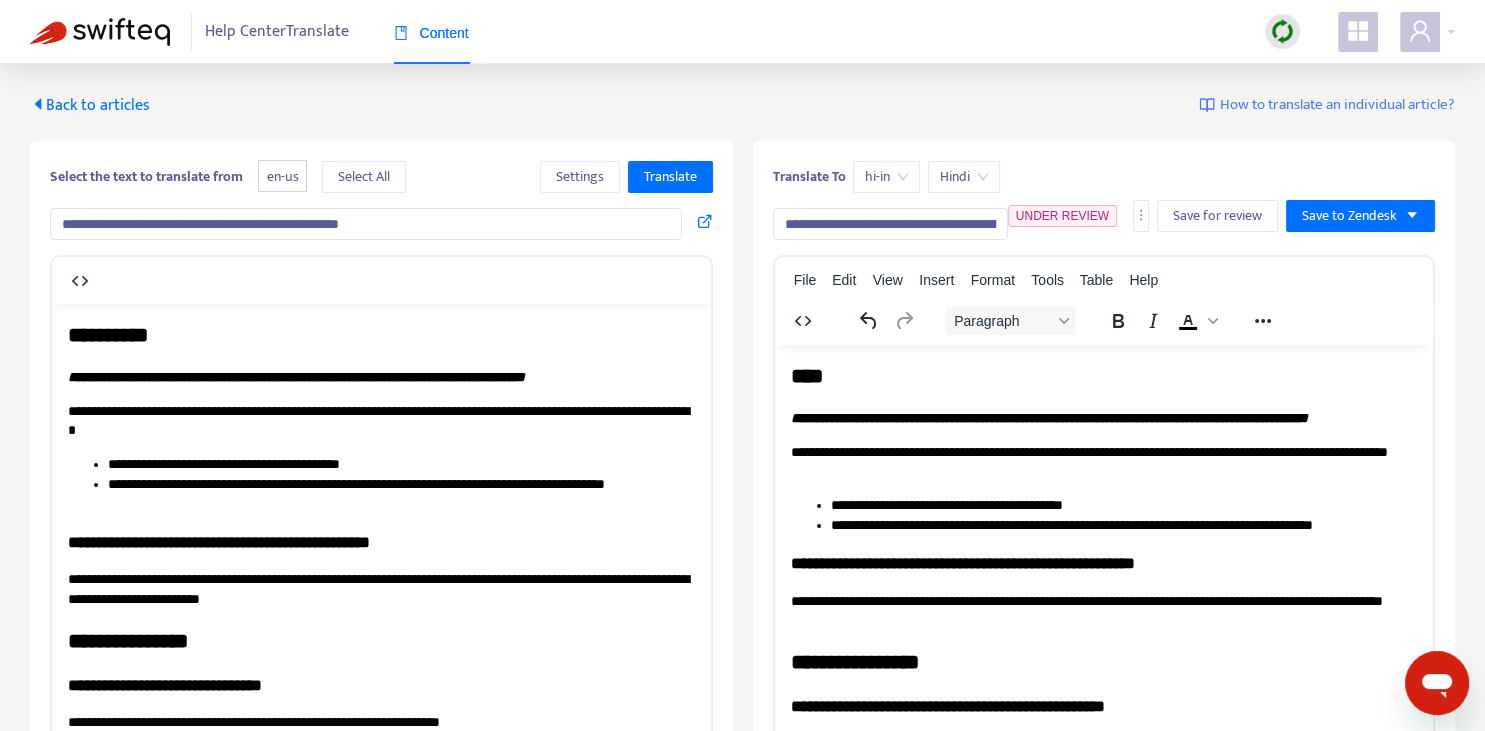 scroll, scrollTop: 0, scrollLeft: 0, axis: both 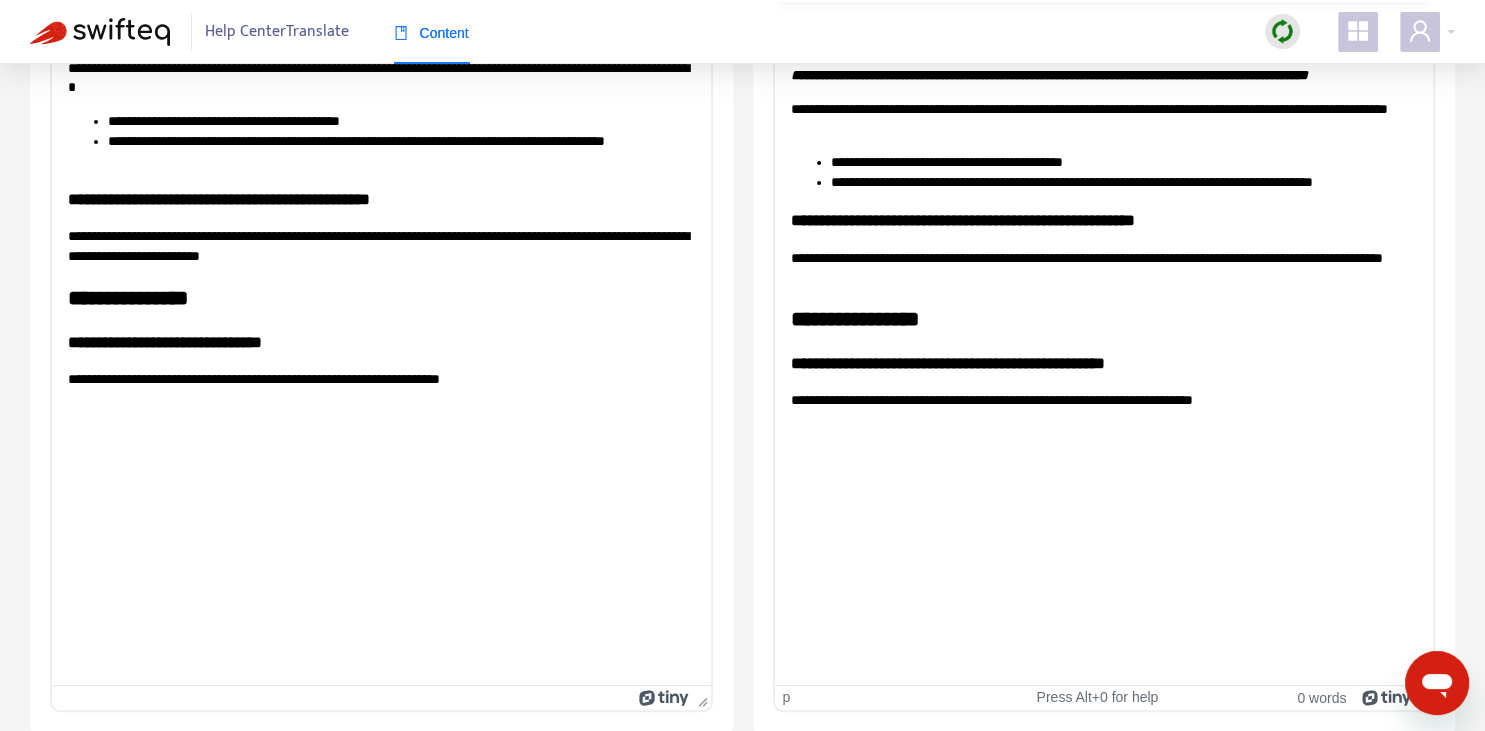 click on "**********" at bounding box center (1103, 400) 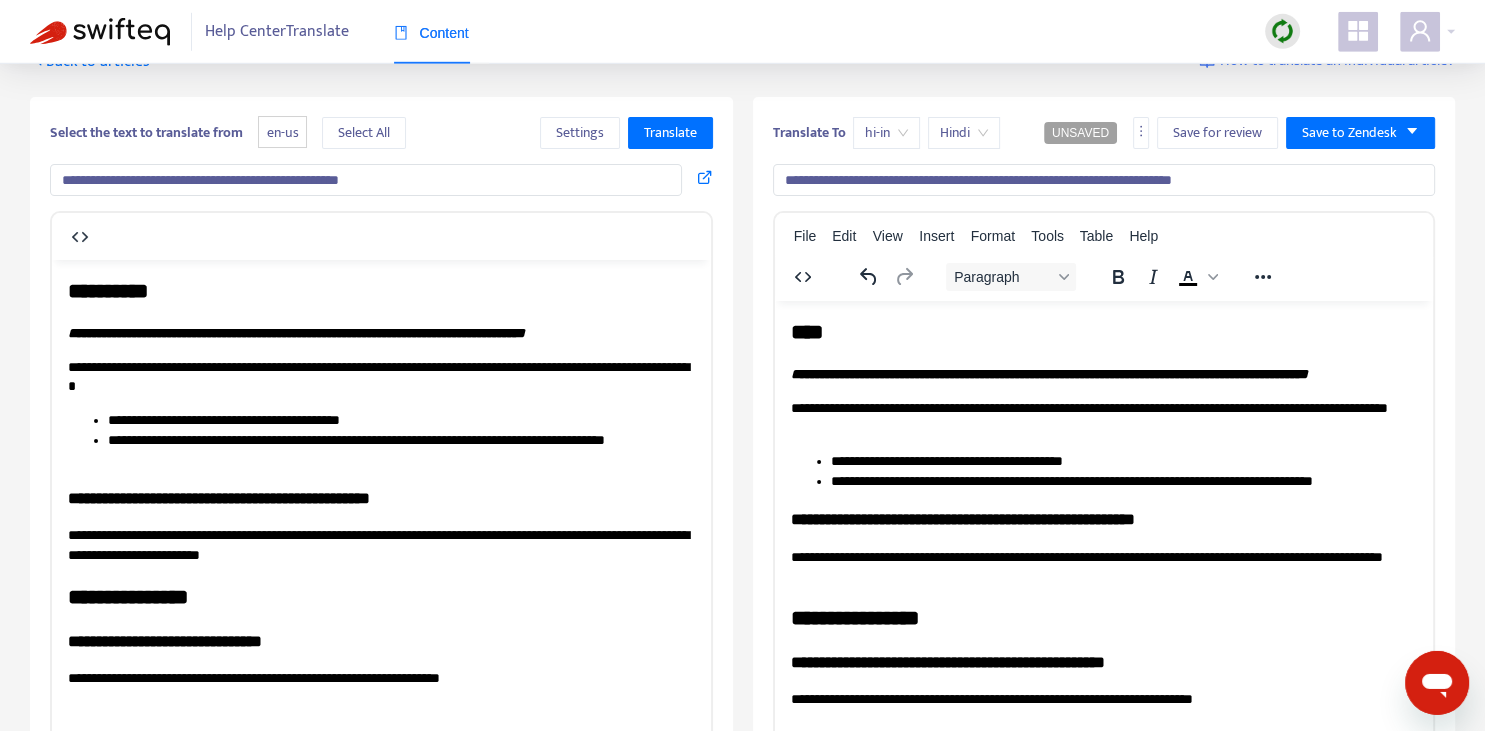 scroll, scrollTop: 0, scrollLeft: 0, axis: both 